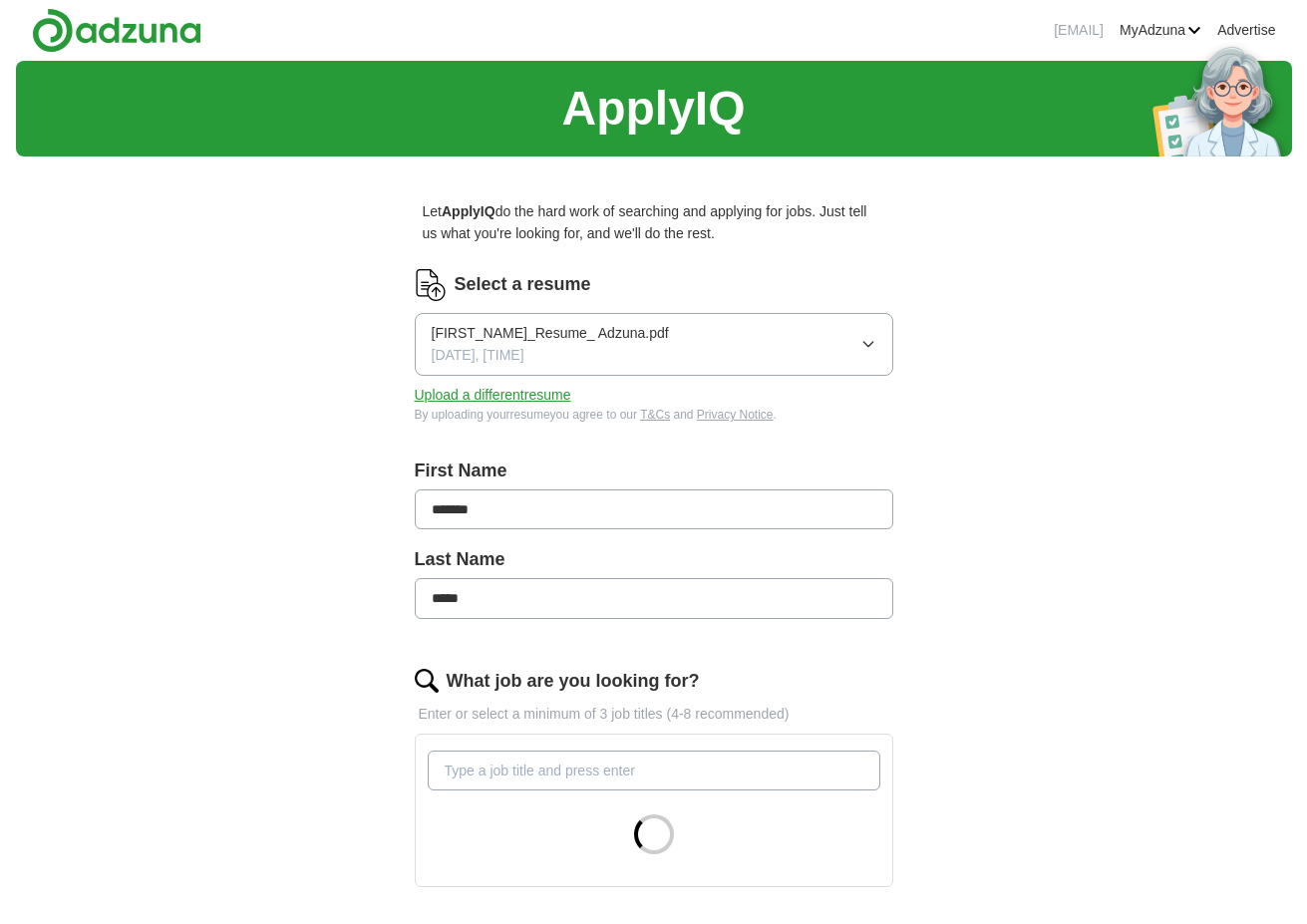 scroll, scrollTop: 0, scrollLeft: 0, axis: both 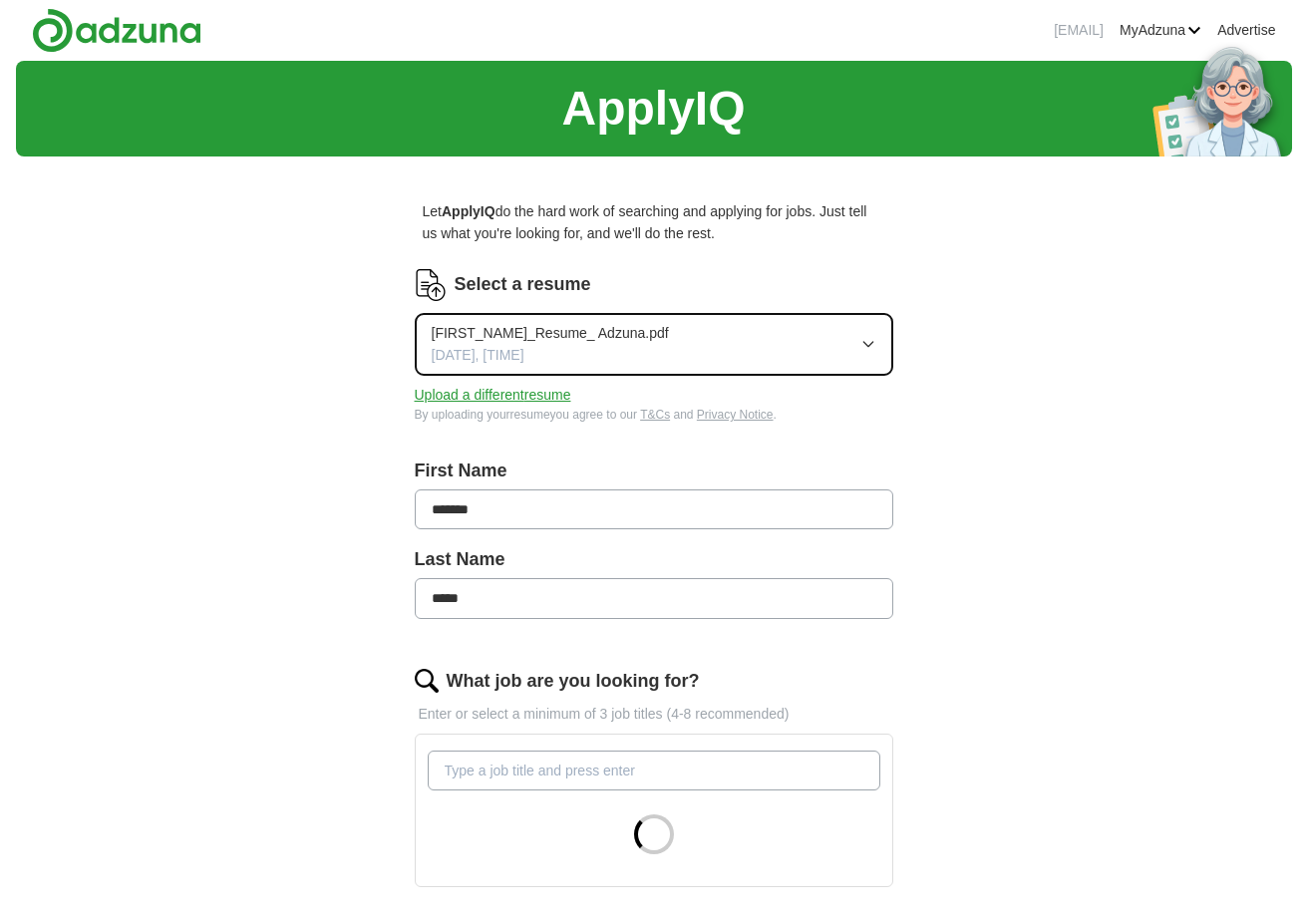 click on "[FIRST_NAME]_Resume_ Adzuna.pdf [DATE], [TIME]" at bounding box center [550, 344] 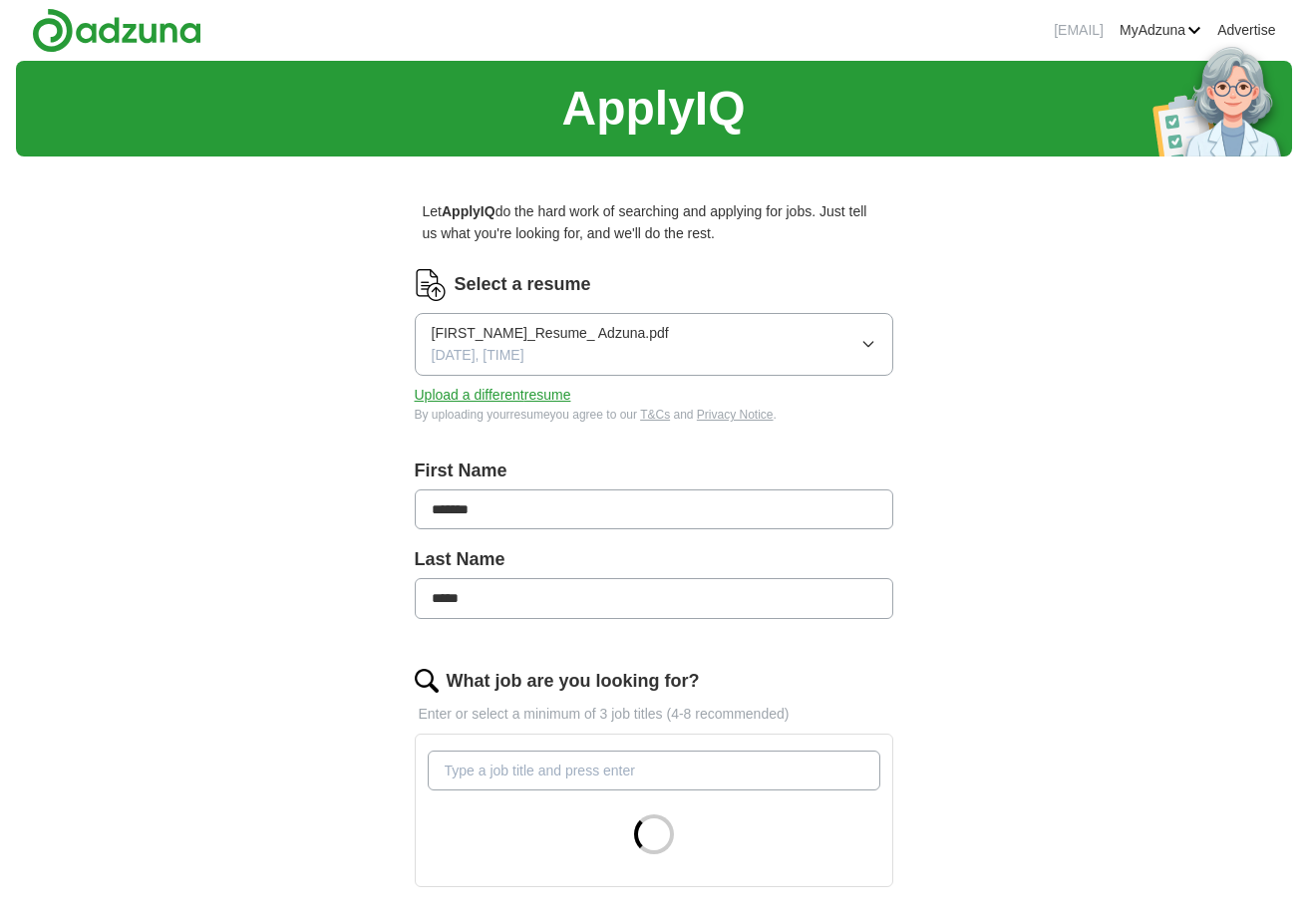 click on "ApplyIQ Let  ApplyIQ  do the hard work of searching and applying for jobs. Just tell us what you're looking for, and we'll do the rest. Select a resume [FIRST_NAME]_Resume_ Adzuna.pdf [DATE], [TIME] Upload a different  resume By uploading your  resume  you agree to our   T&Cs   and   Privacy Notice . First Name ******* Last Name ***** What job are you looking for? Enter or select a minimum of 3 job titles (4-8 recommended) Where do you want to work? 25 mile radius Start applying for jobs By registering, you consent to us applying to suitable jobs for you" at bounding box center (654, 647) 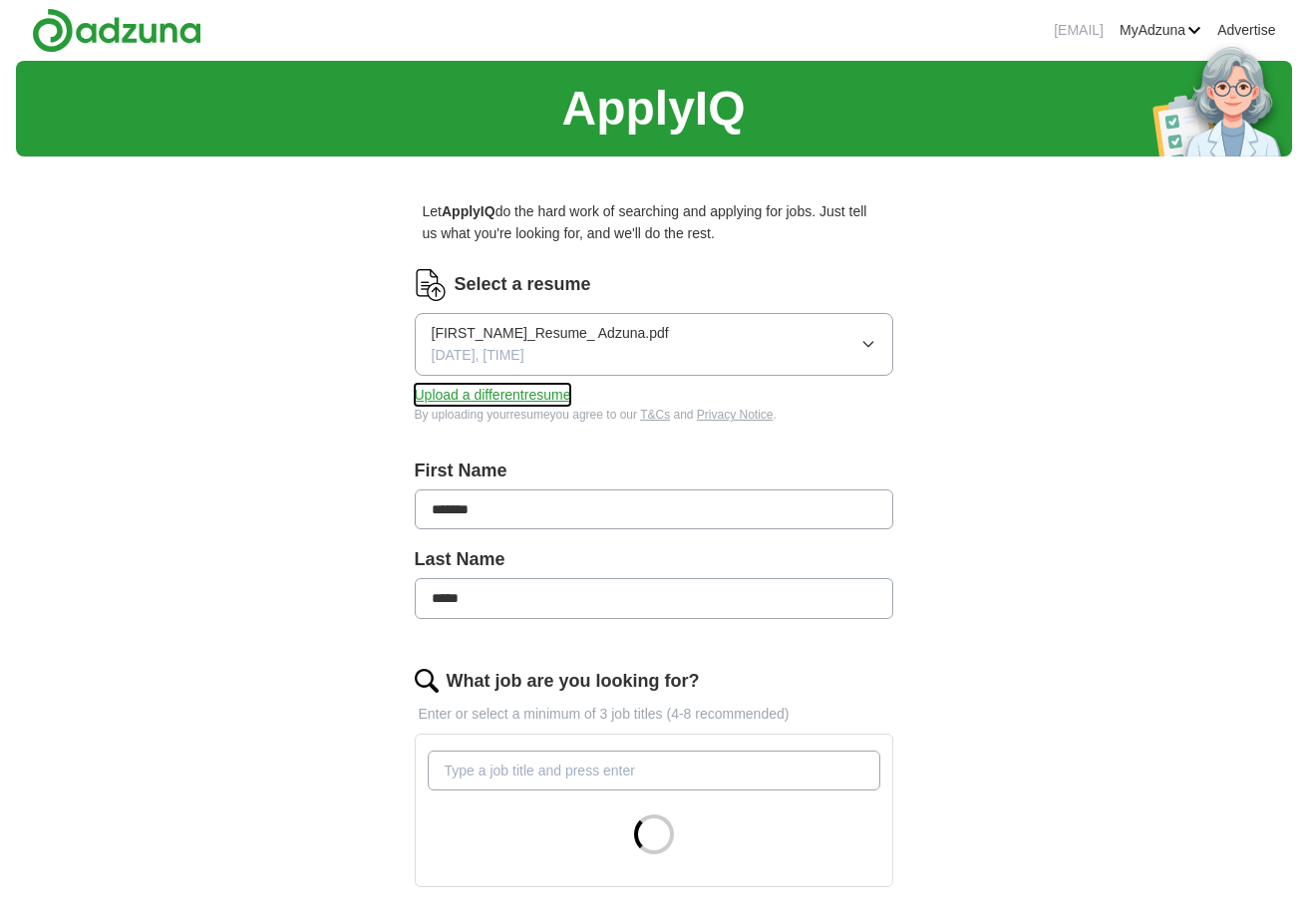 click on "Upload a different  resume" at bounding box center [492, 395] 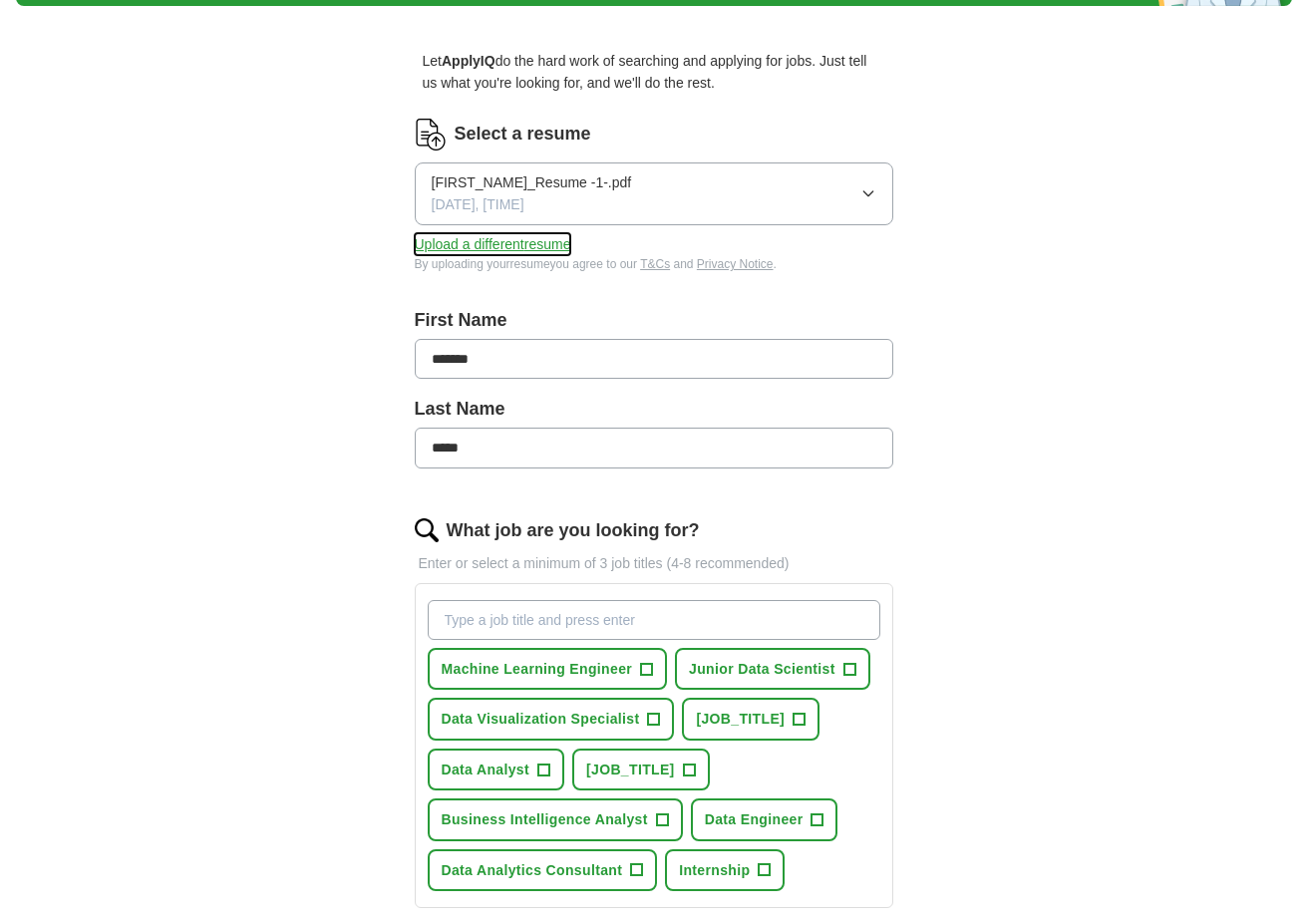 scroll, scrollTop: 204, scrollLeft: 0, axis: vertical 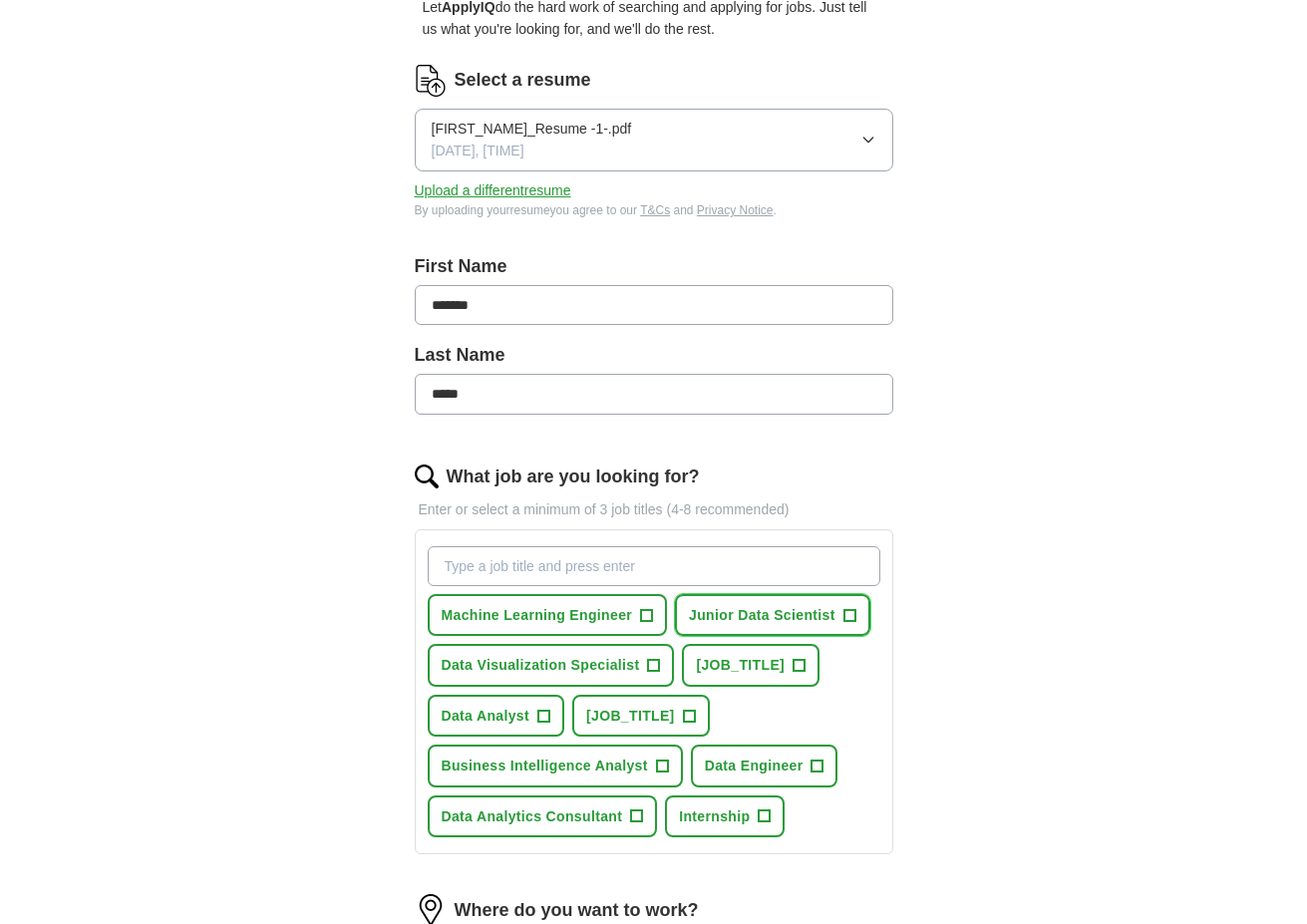 click on "Junior Data Scientist" at bounding box center (762, 615) 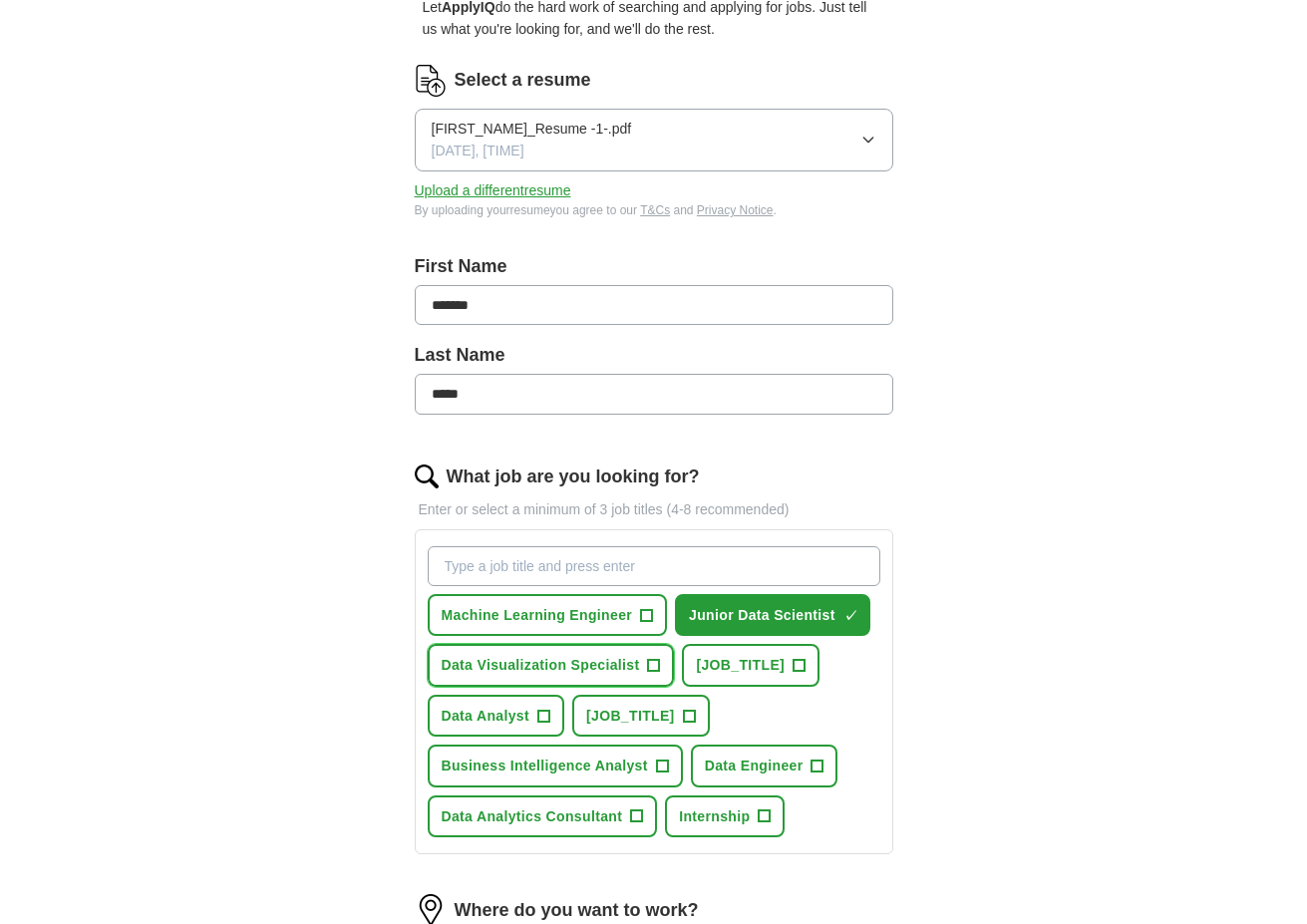 click on "Data Visualization Specialist" at bounding box center (540, 665) 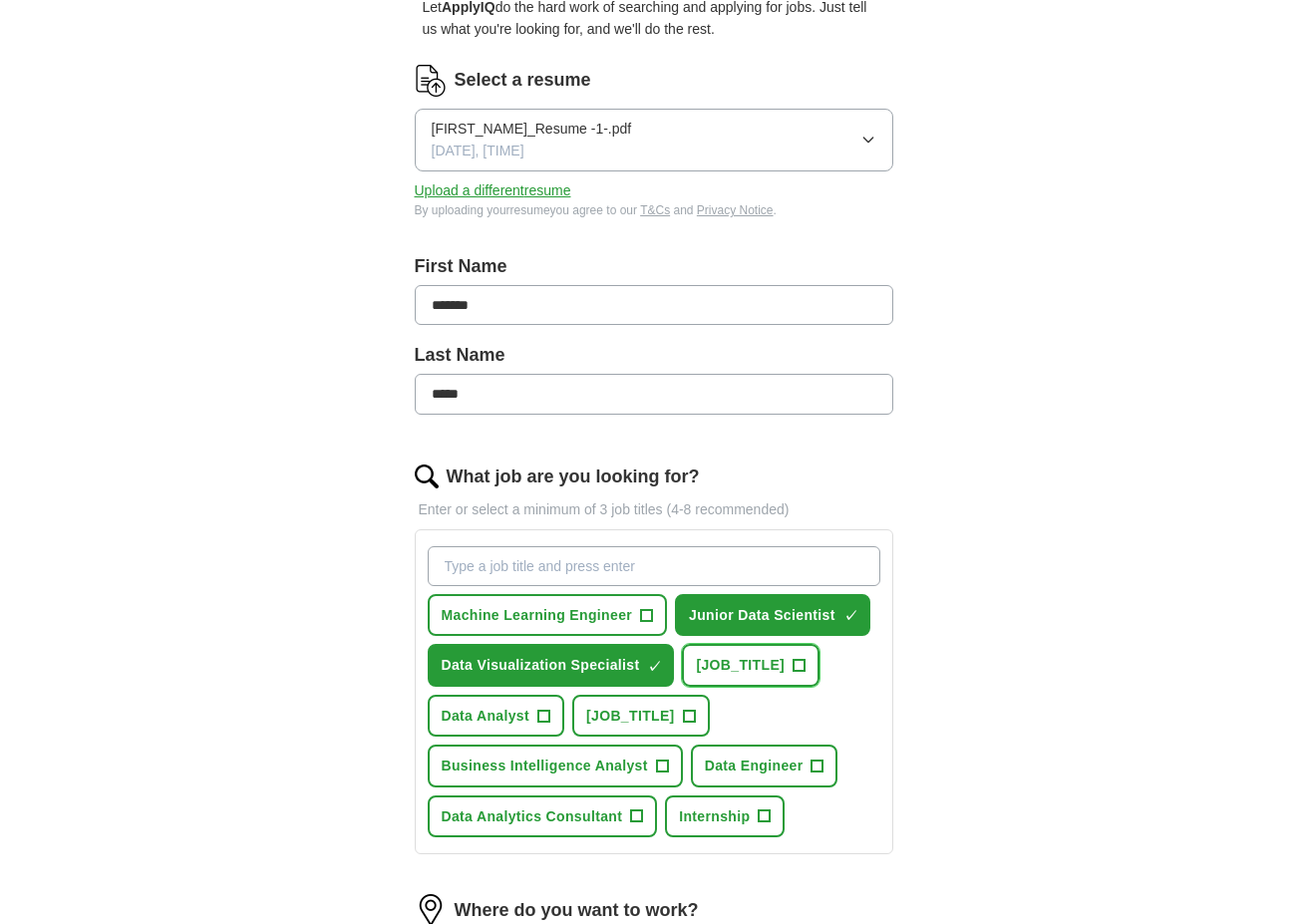 click on "[JOB_TITLE]" at bounding box center (740, 665) 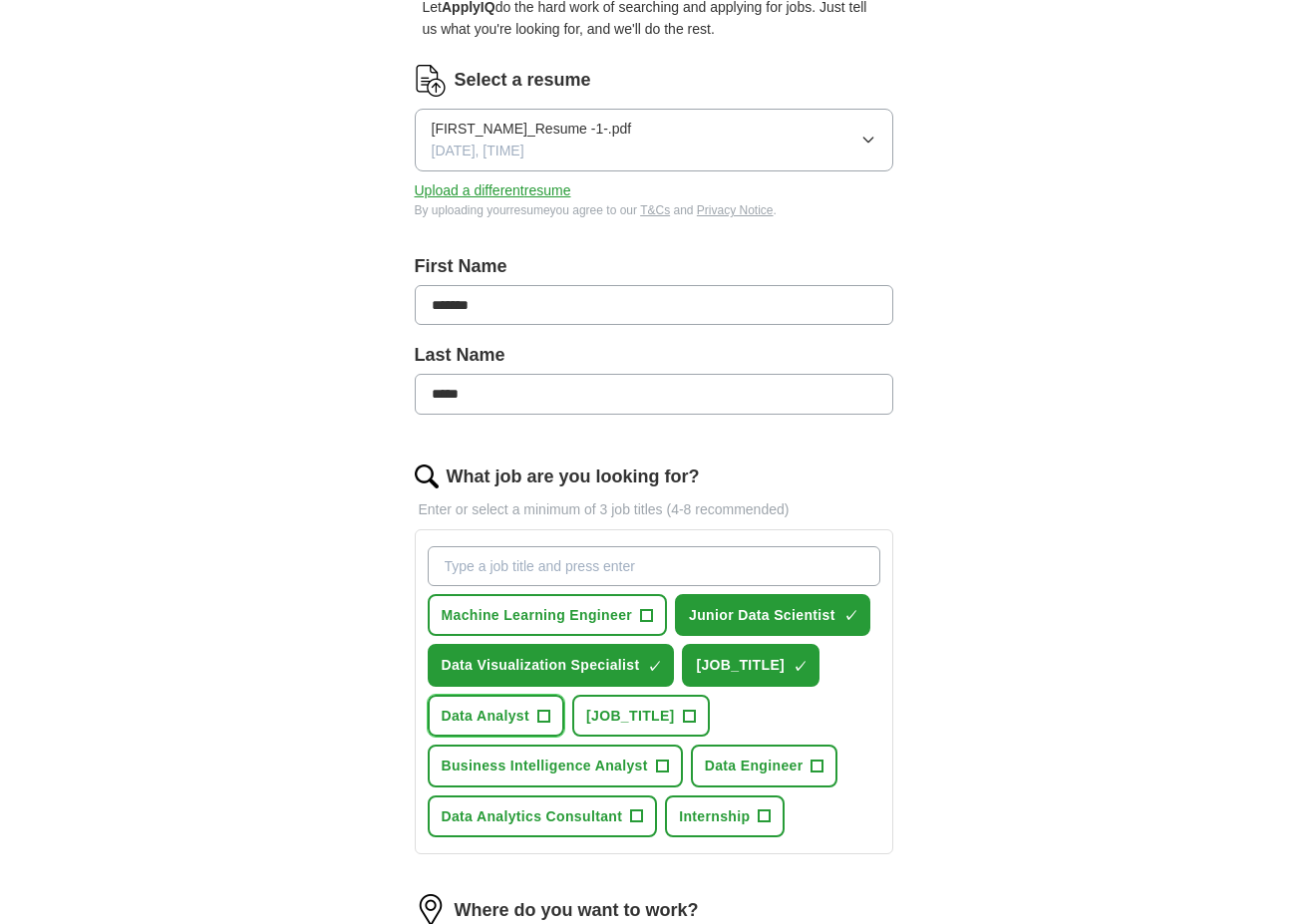 click on "Data Analyst +" at bounding box center (496, 716) 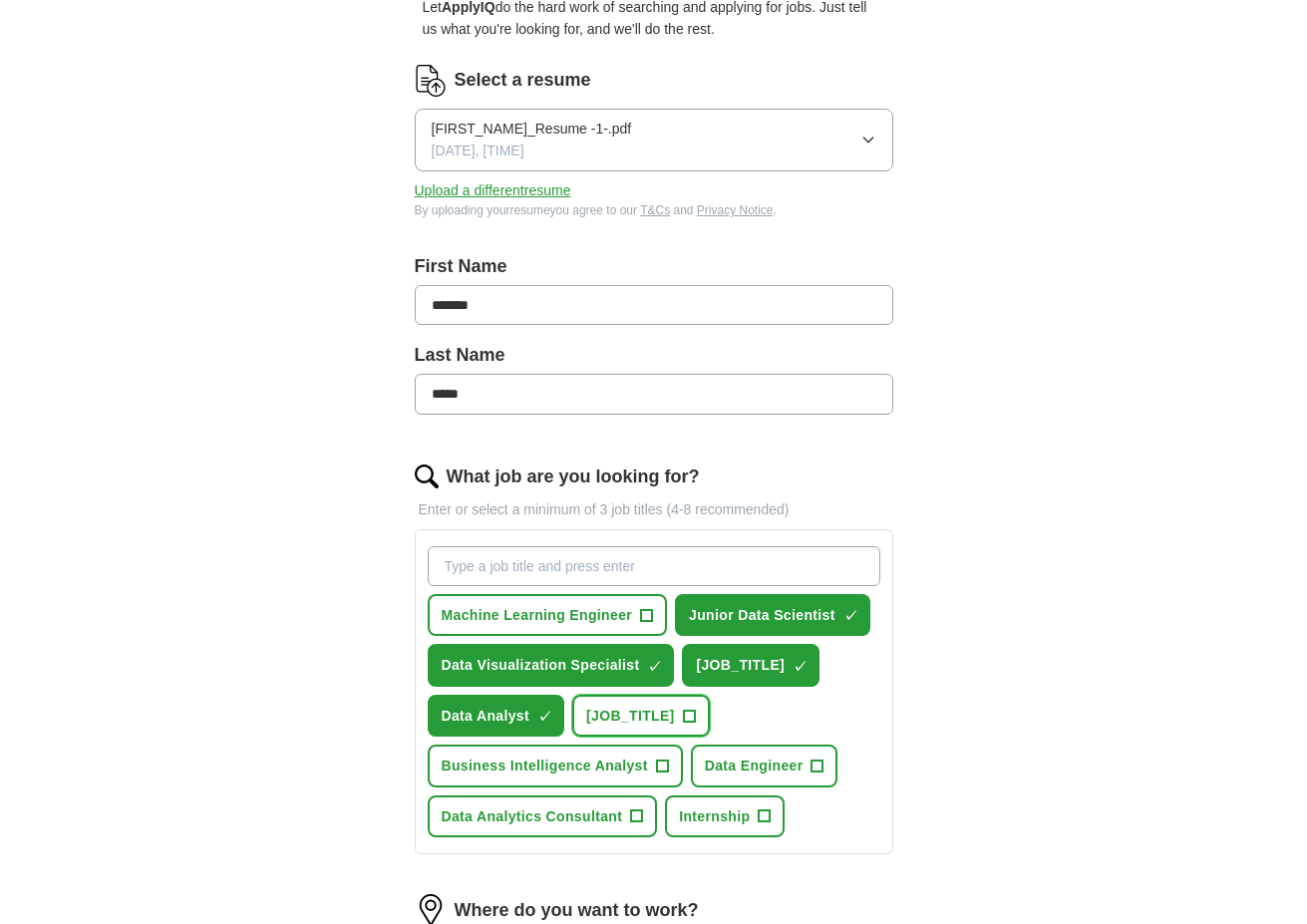 click on "[JOB_TITLE]" at bounding box center [630, 716] 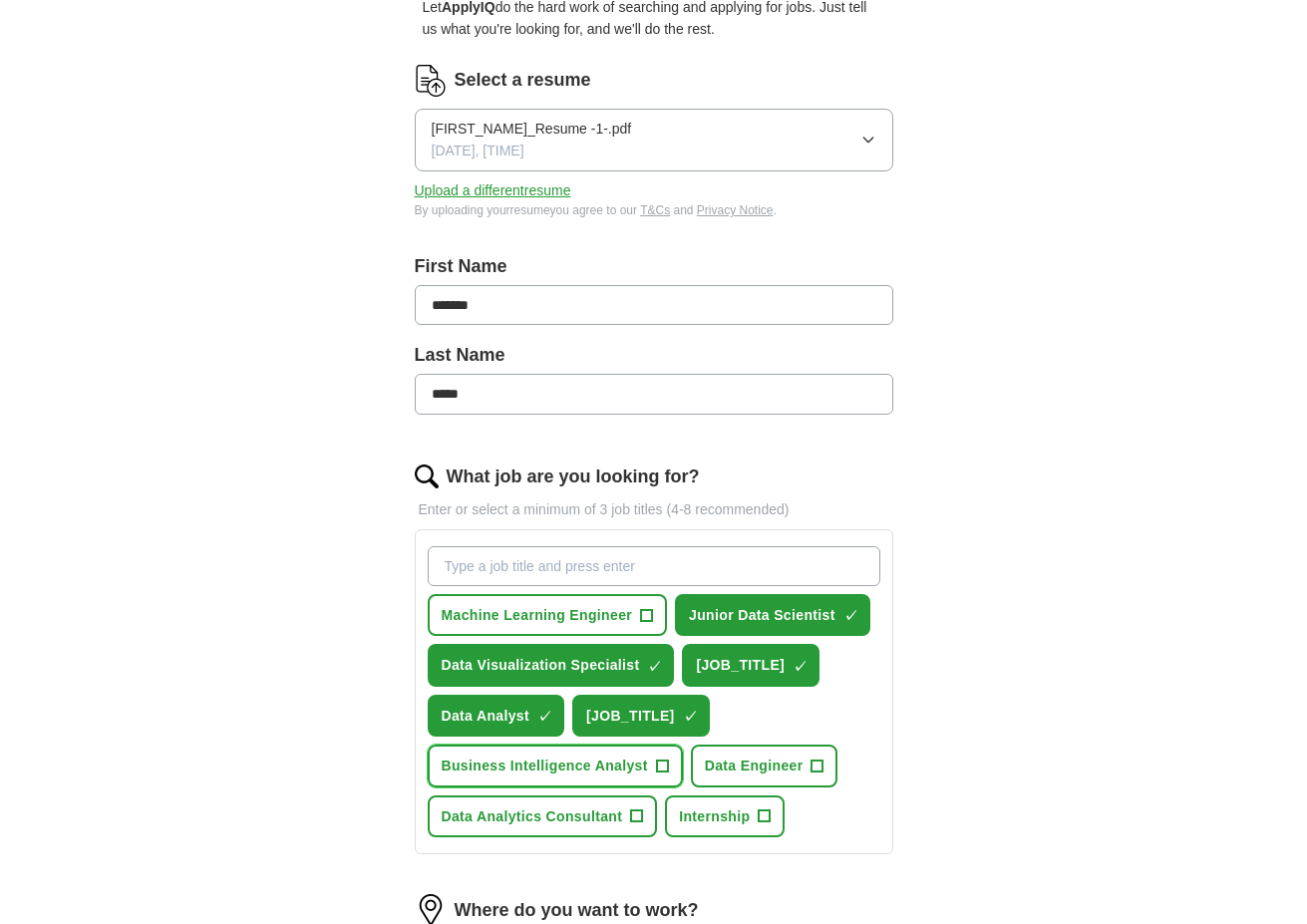 click on "Business Intelligence Analyst" at bounding box center [544, 766] 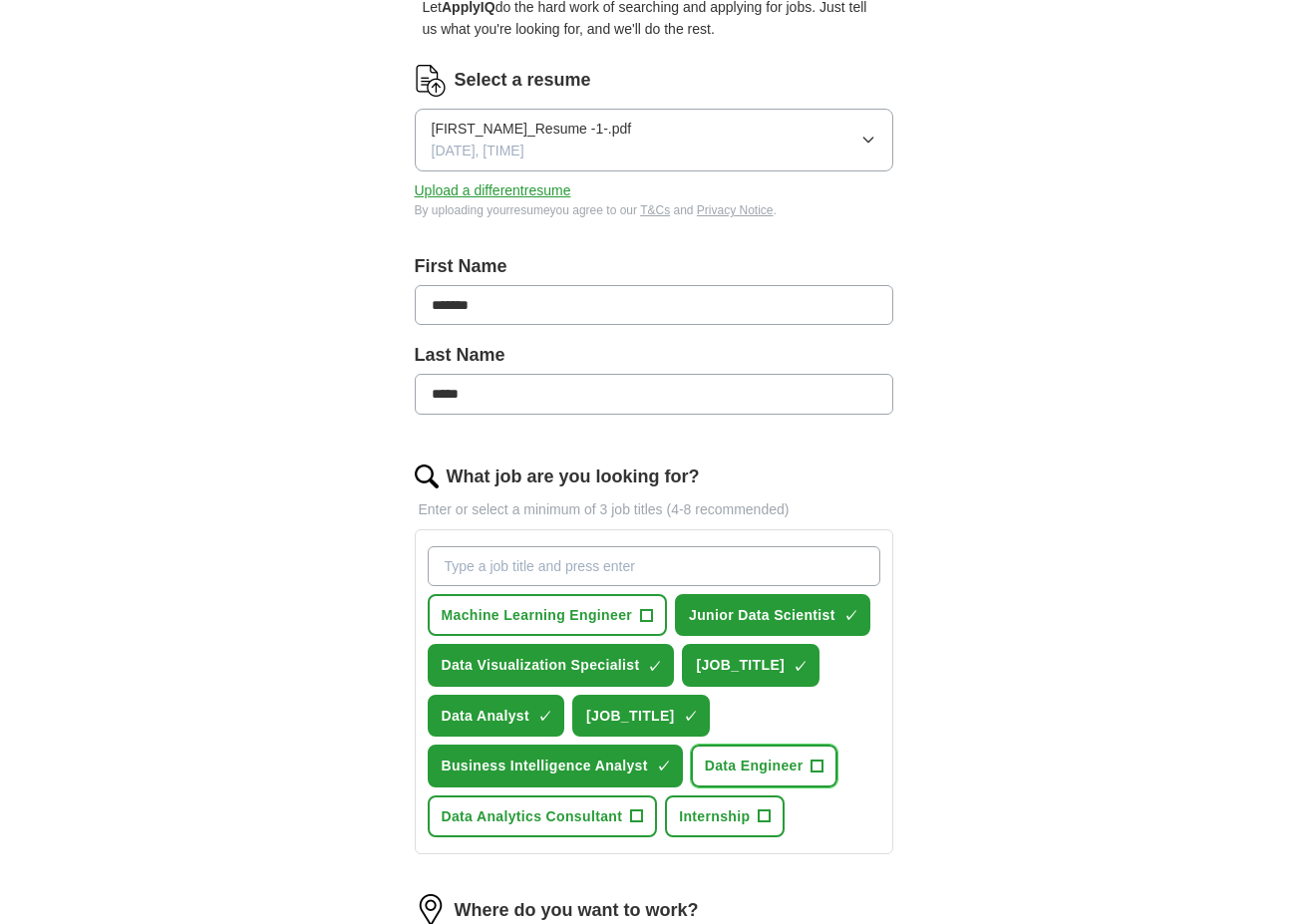 click on "+" at bounding box center (817, 766) 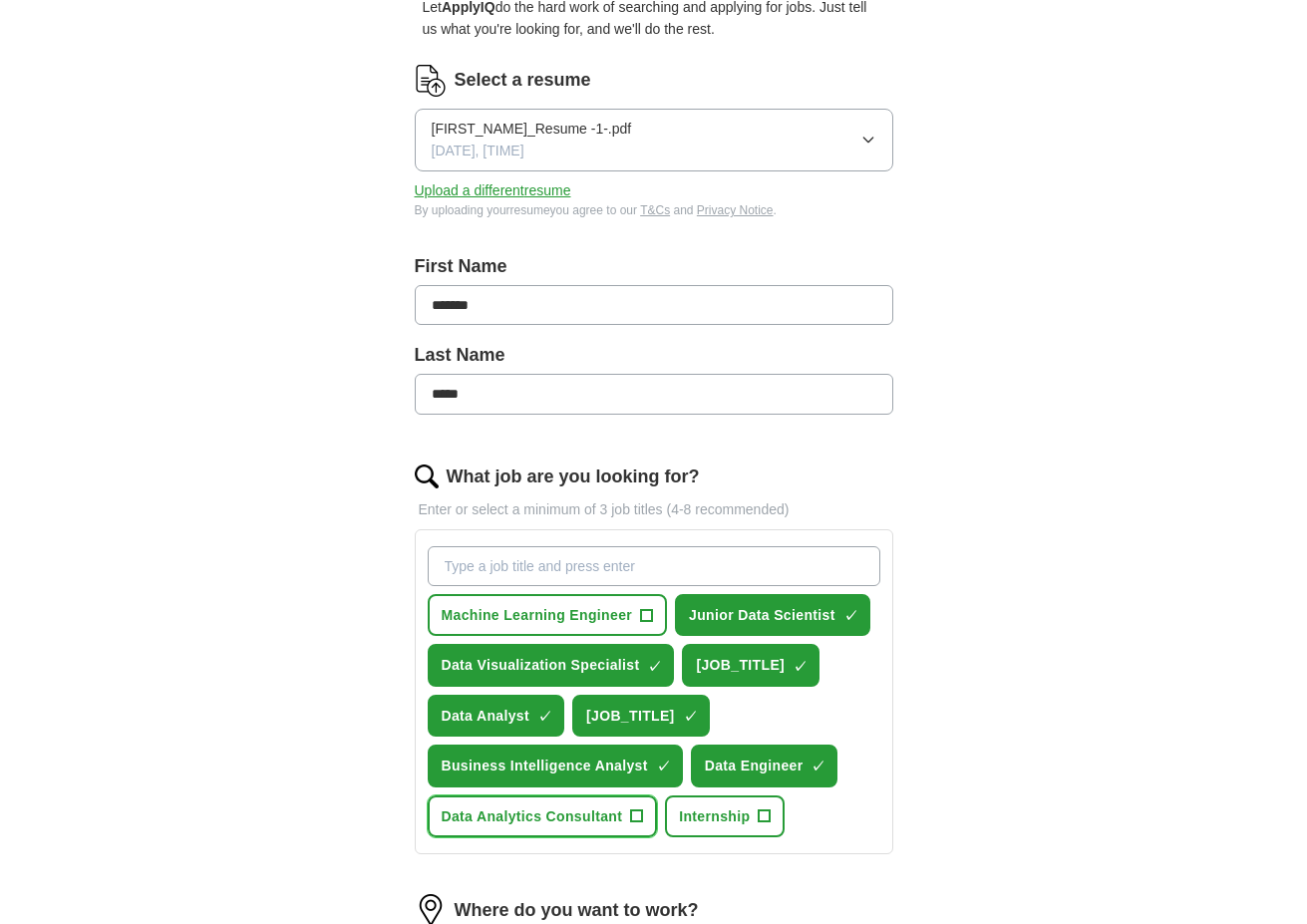 click on "Data Analytics Consultant" at bounding box center [532, 816] 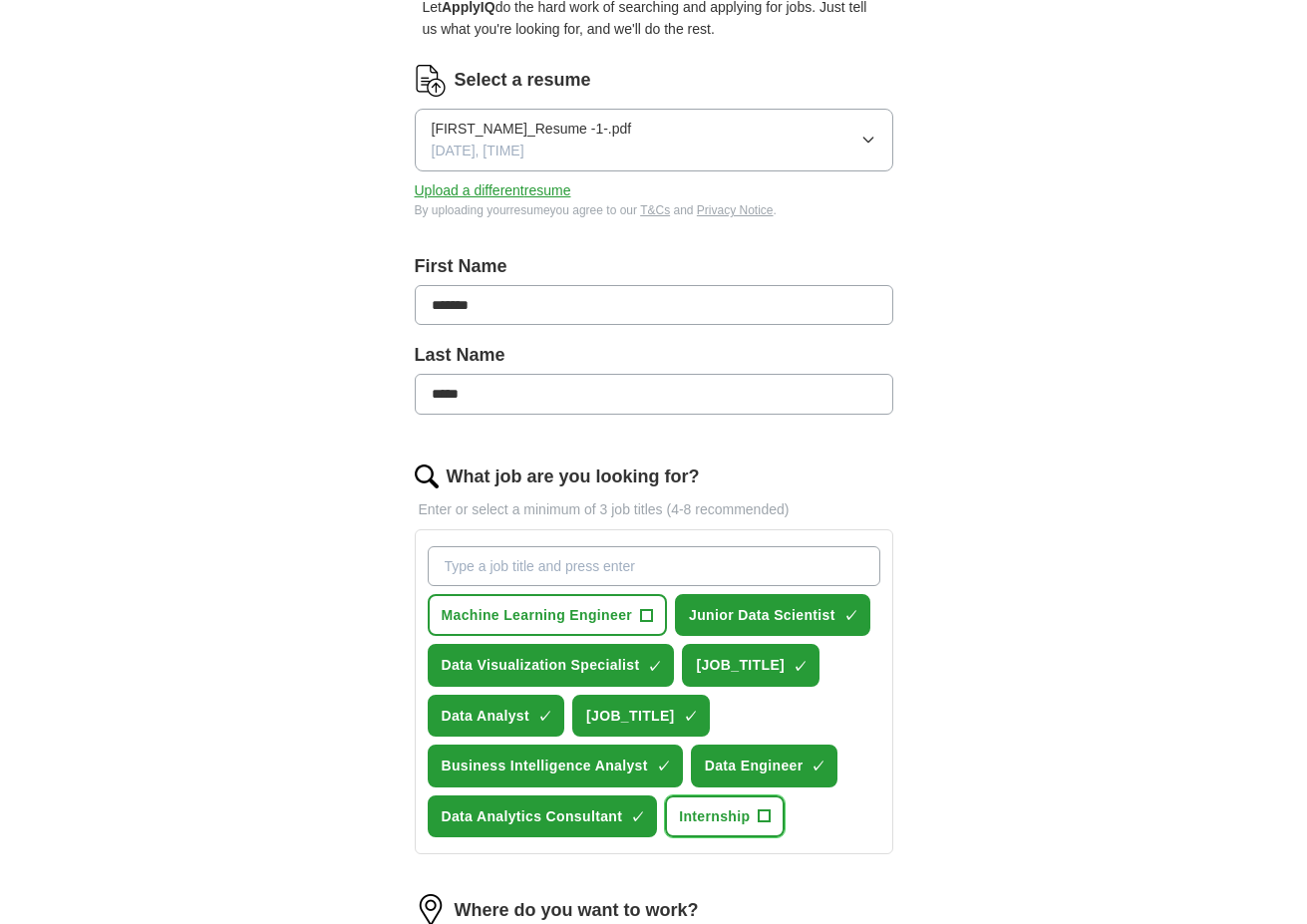 click on "Internship" at bounding box center [714, 816] 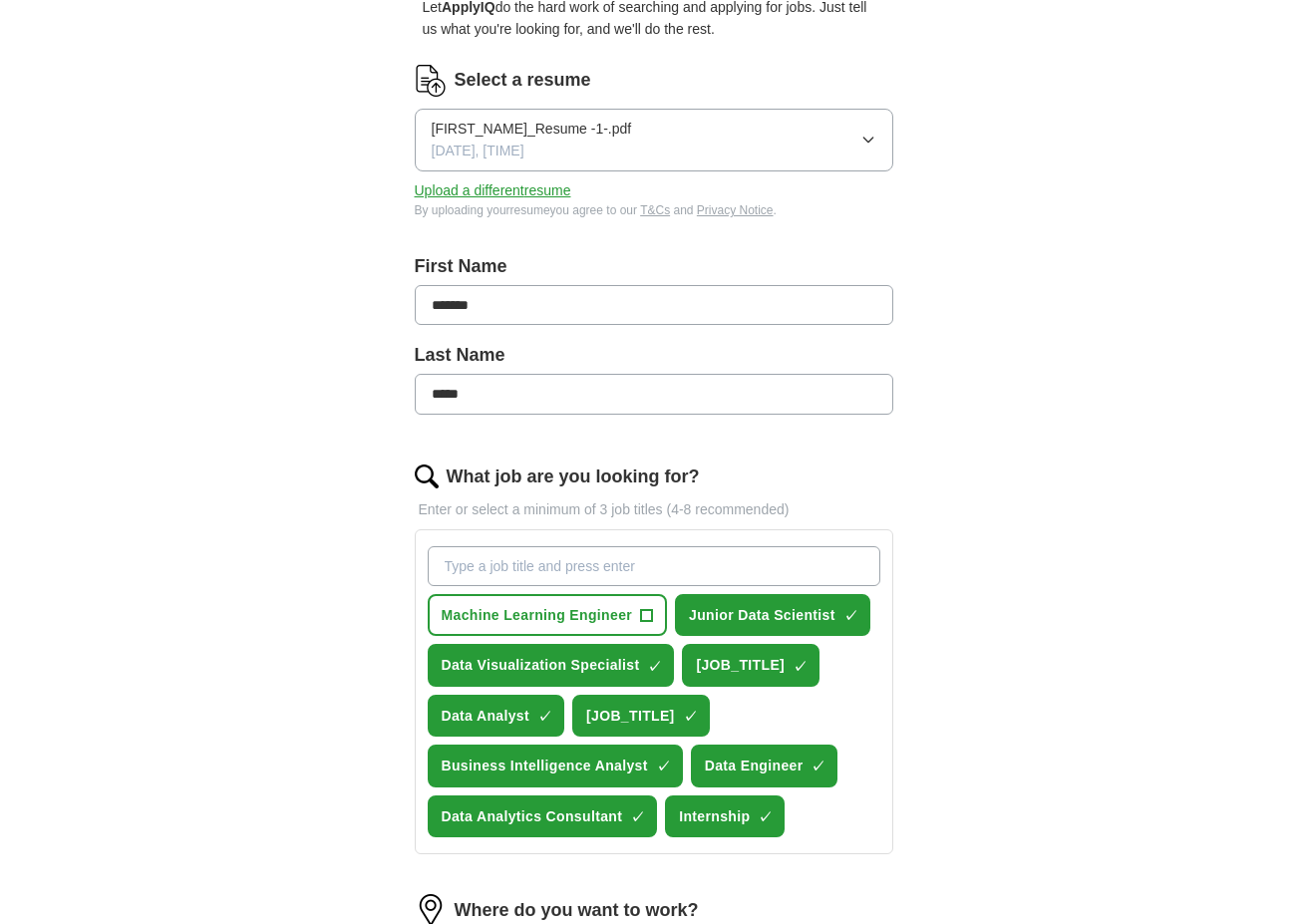 click on "What job are you looking for?" at bounding box center (654, 566) 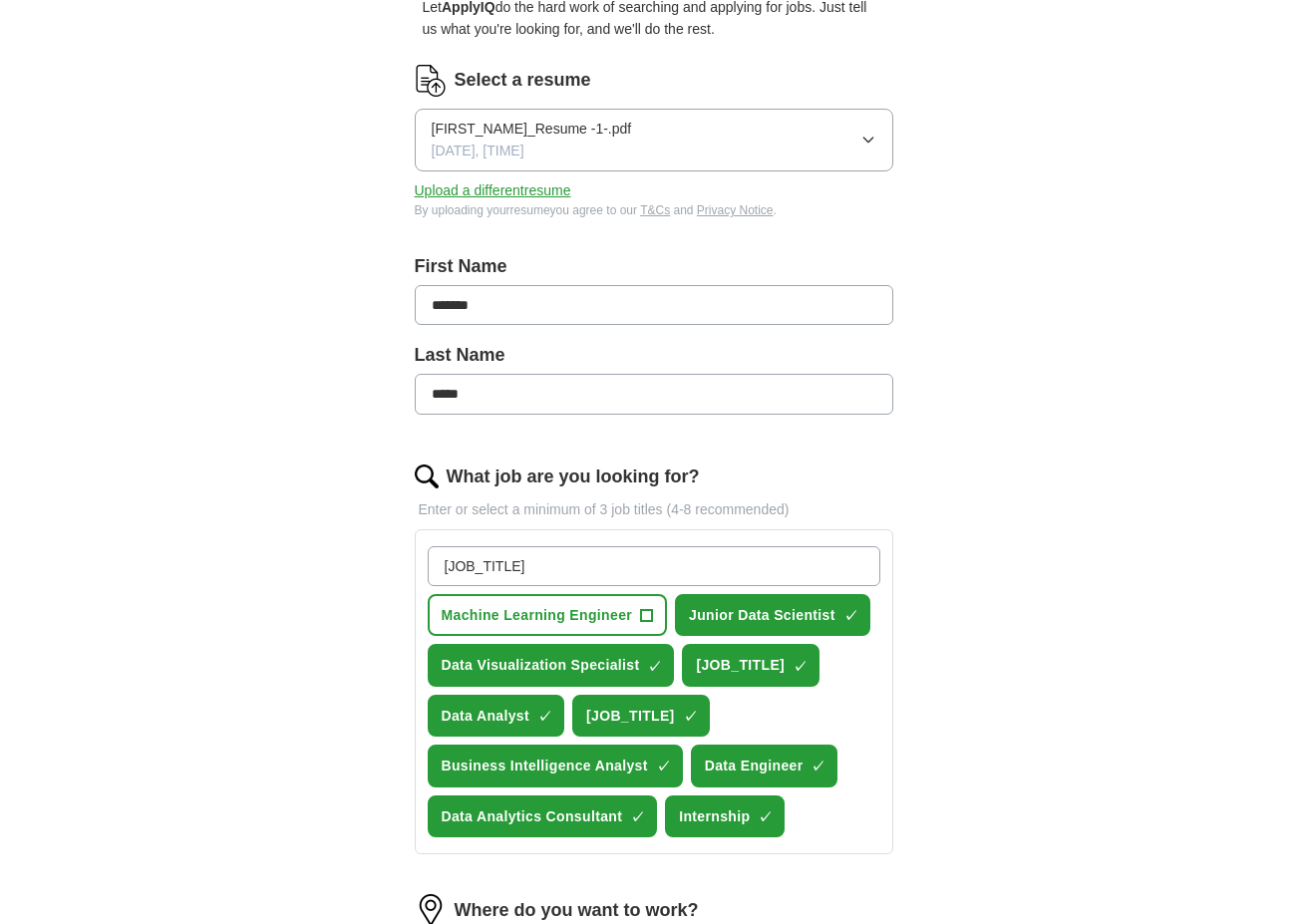 type on "[JOB_TITLE]" 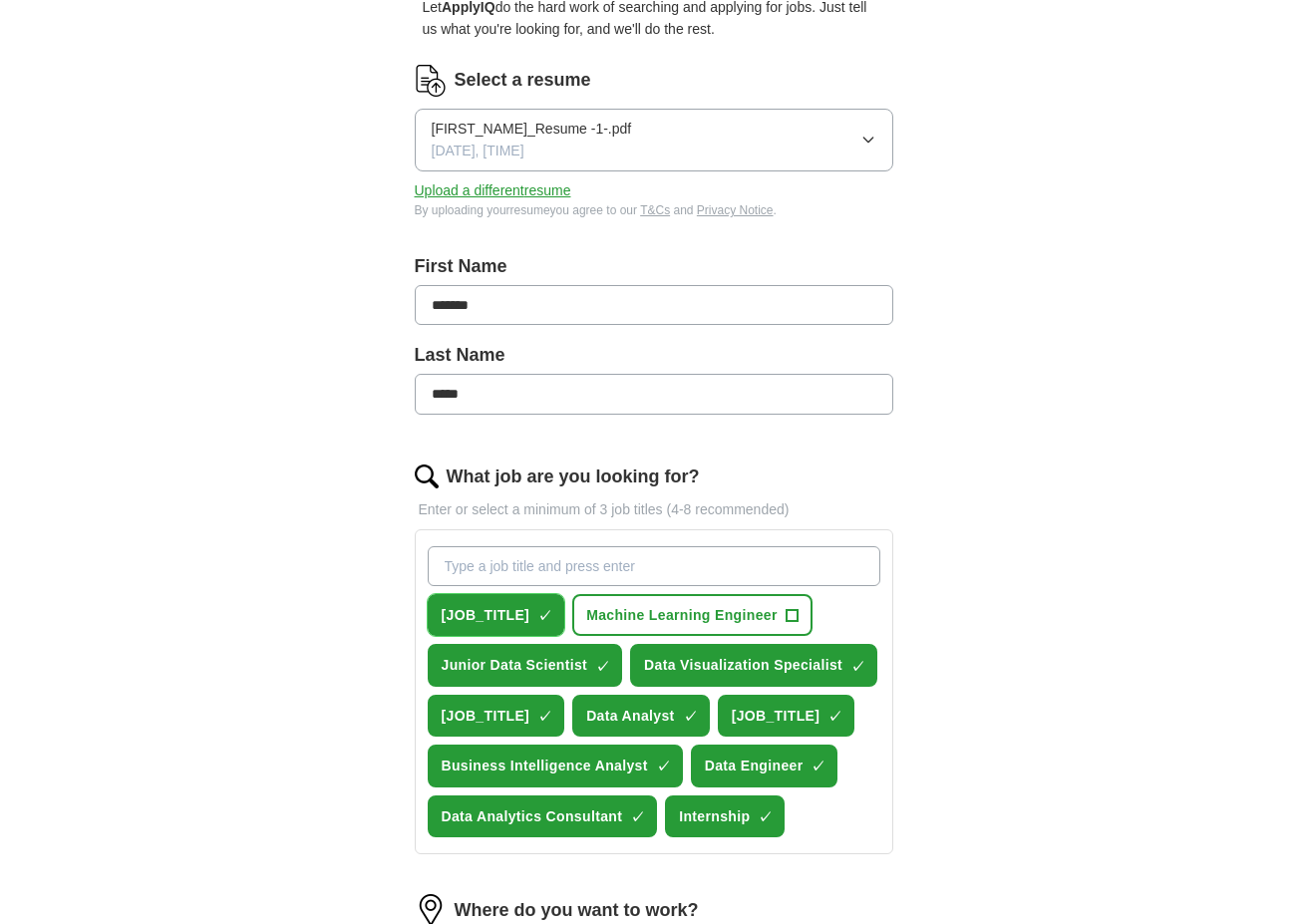 click on "×" at bounding box center [0, 0] 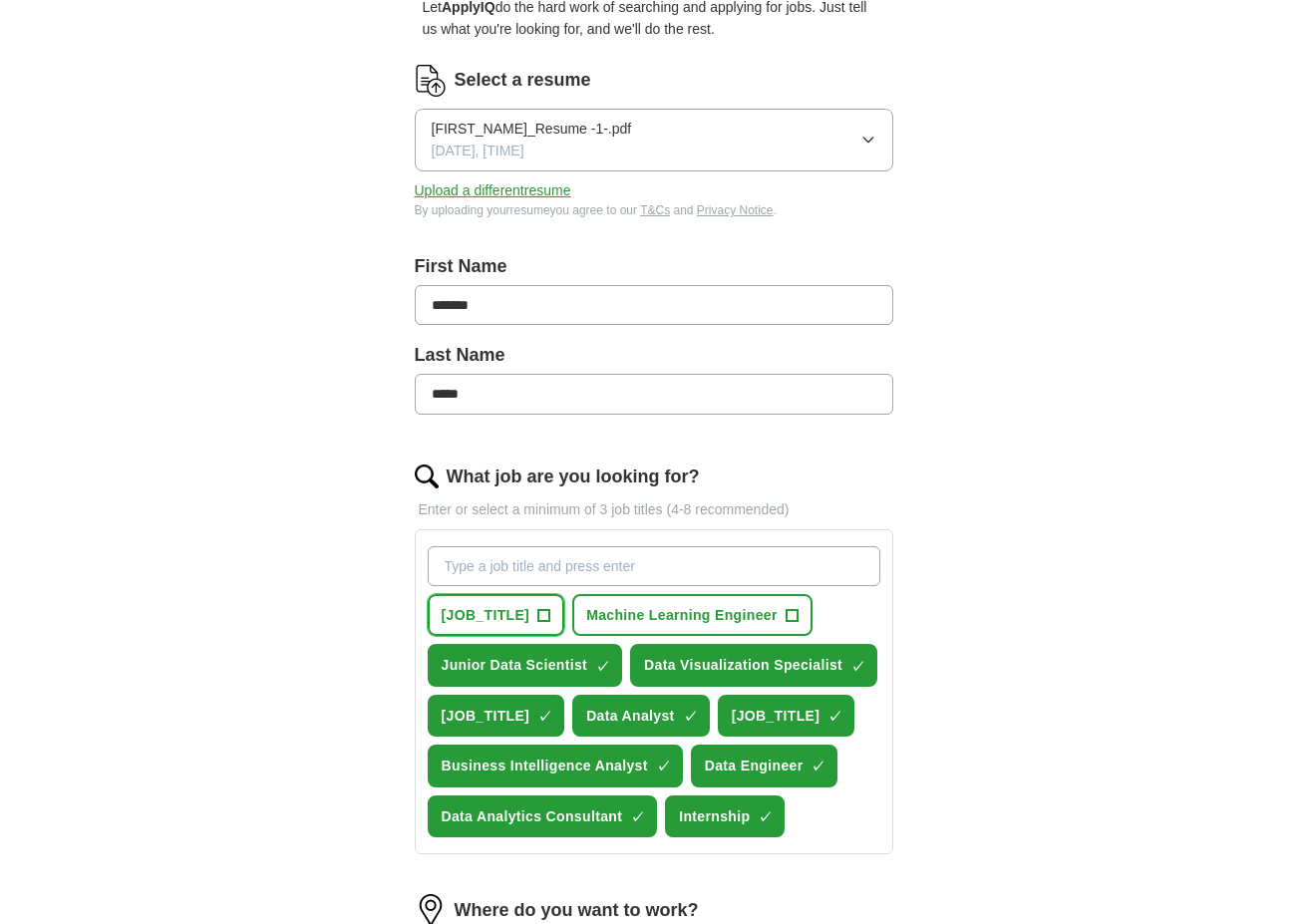 click on "+" at bounding box center [544, 615] 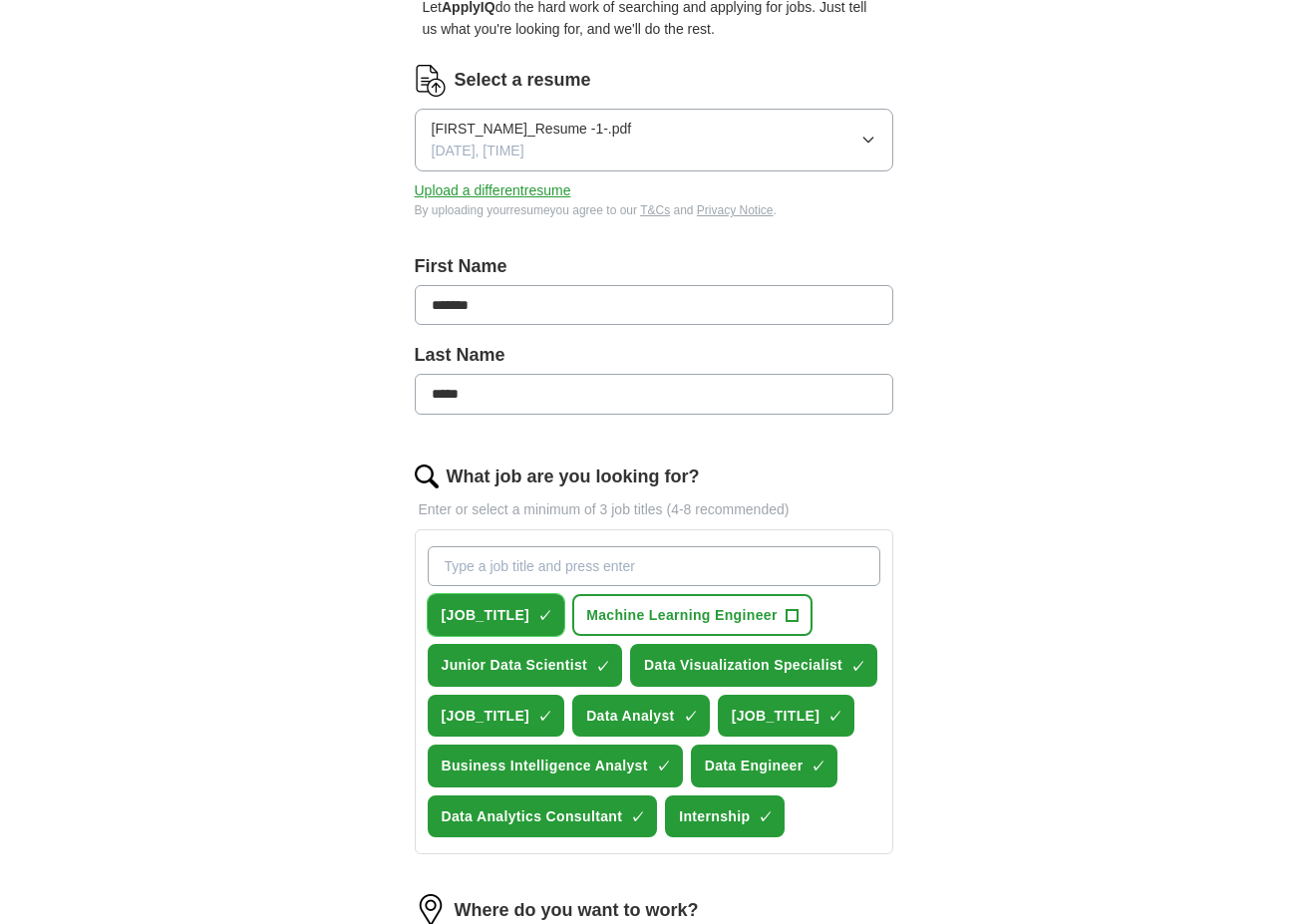 click on "×" at bounding box center [0, 0] 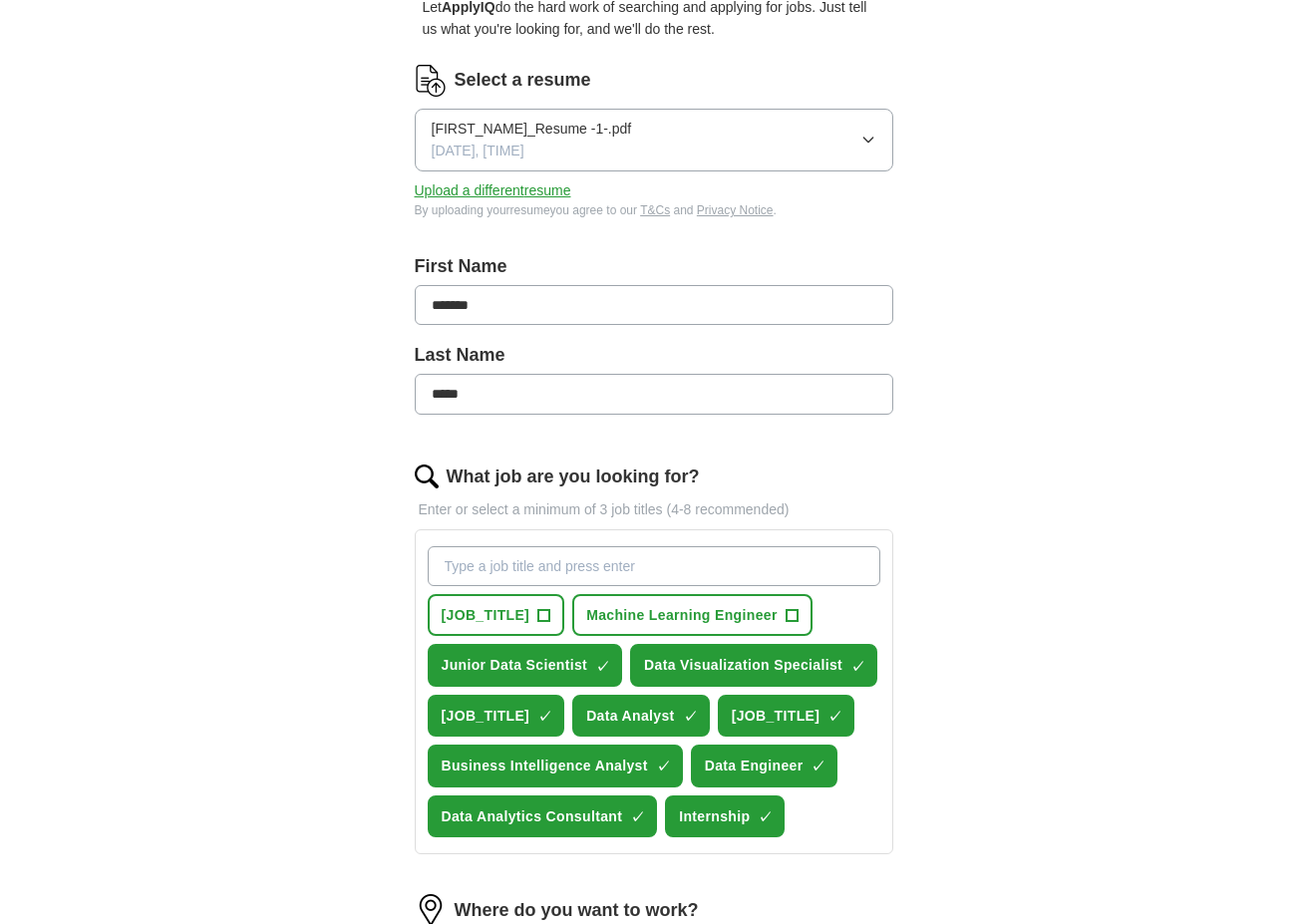 click on "What job are you looking for?" at bounding box center (654, 566) 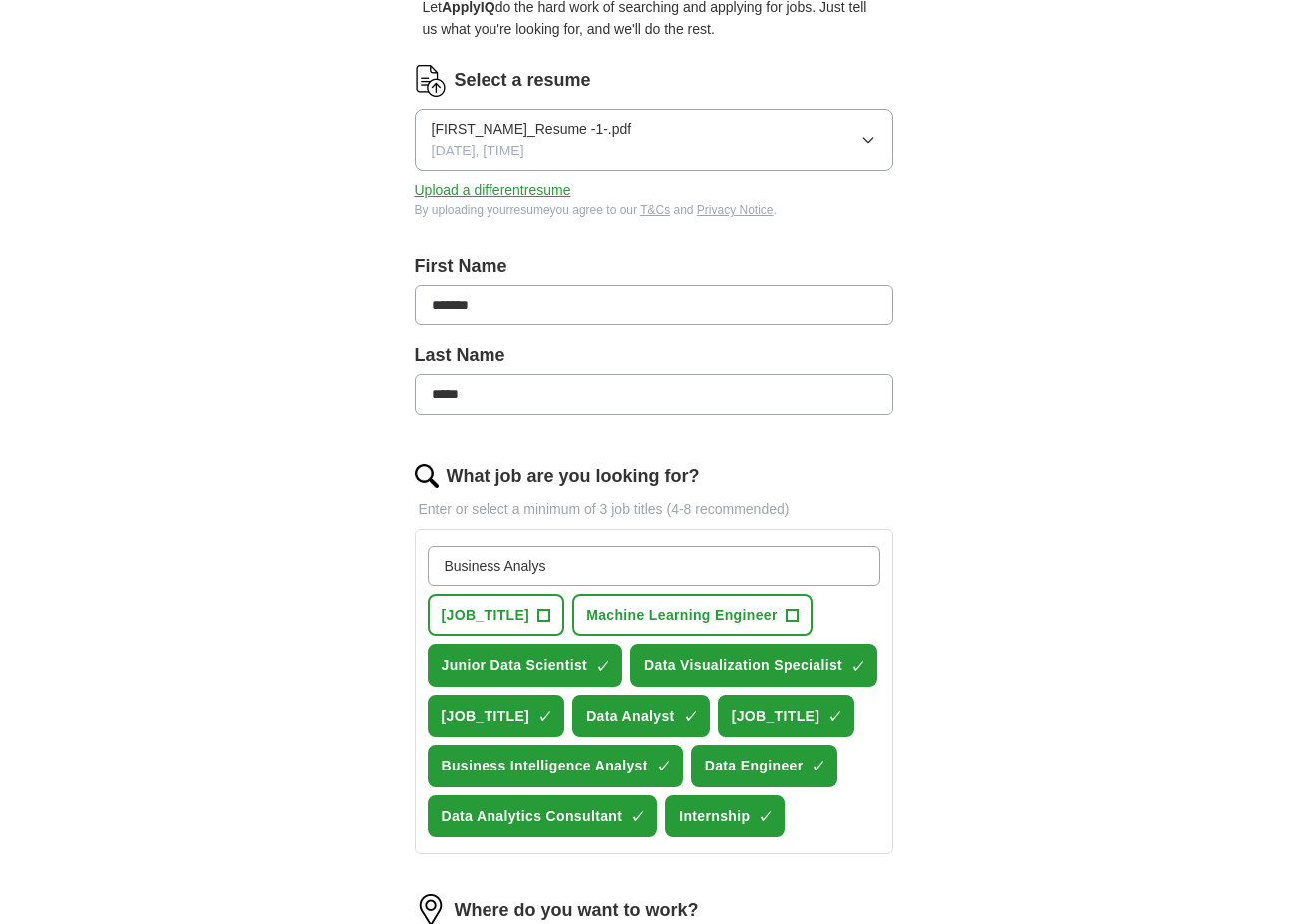 type on "Business Analyst" 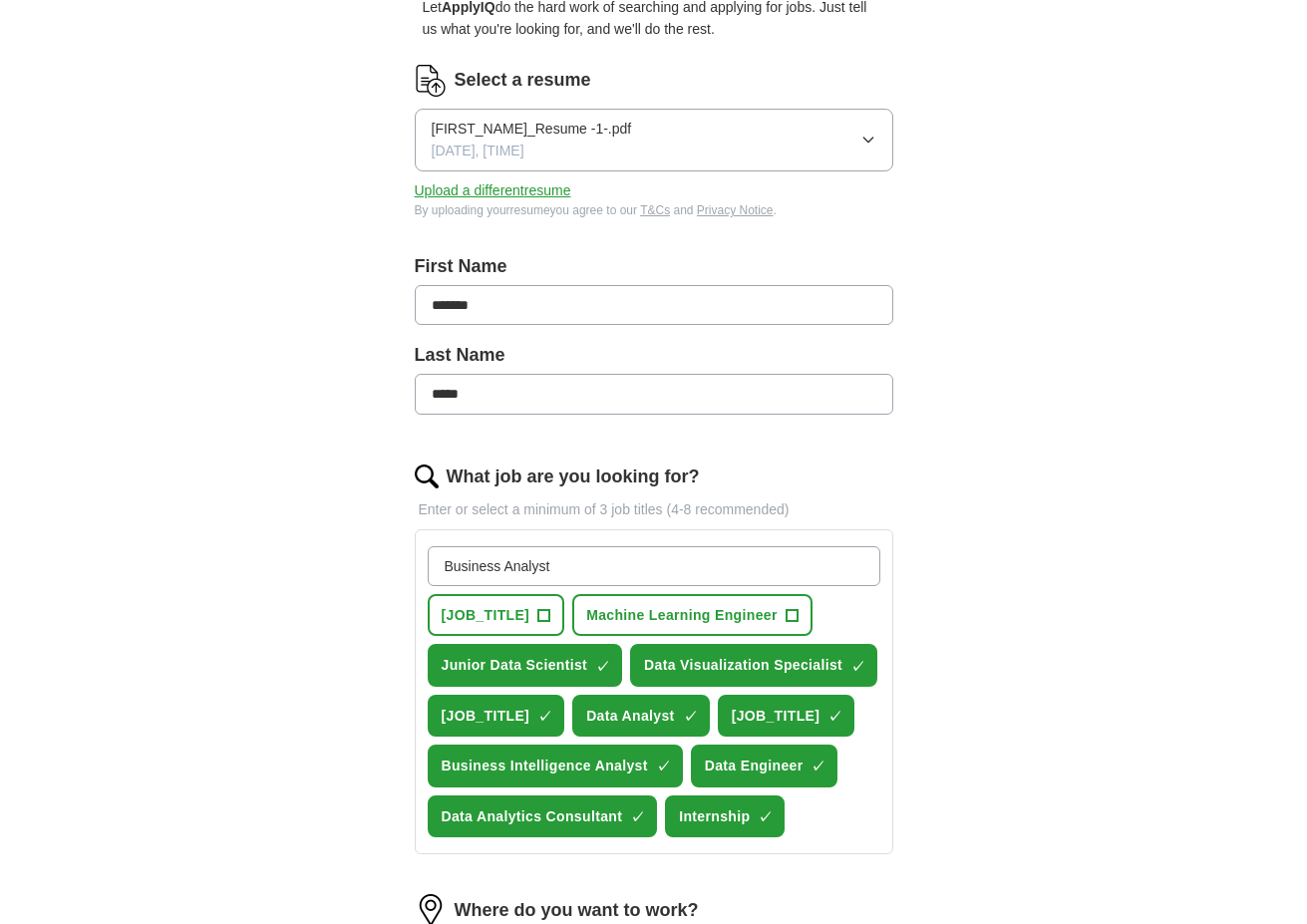 type 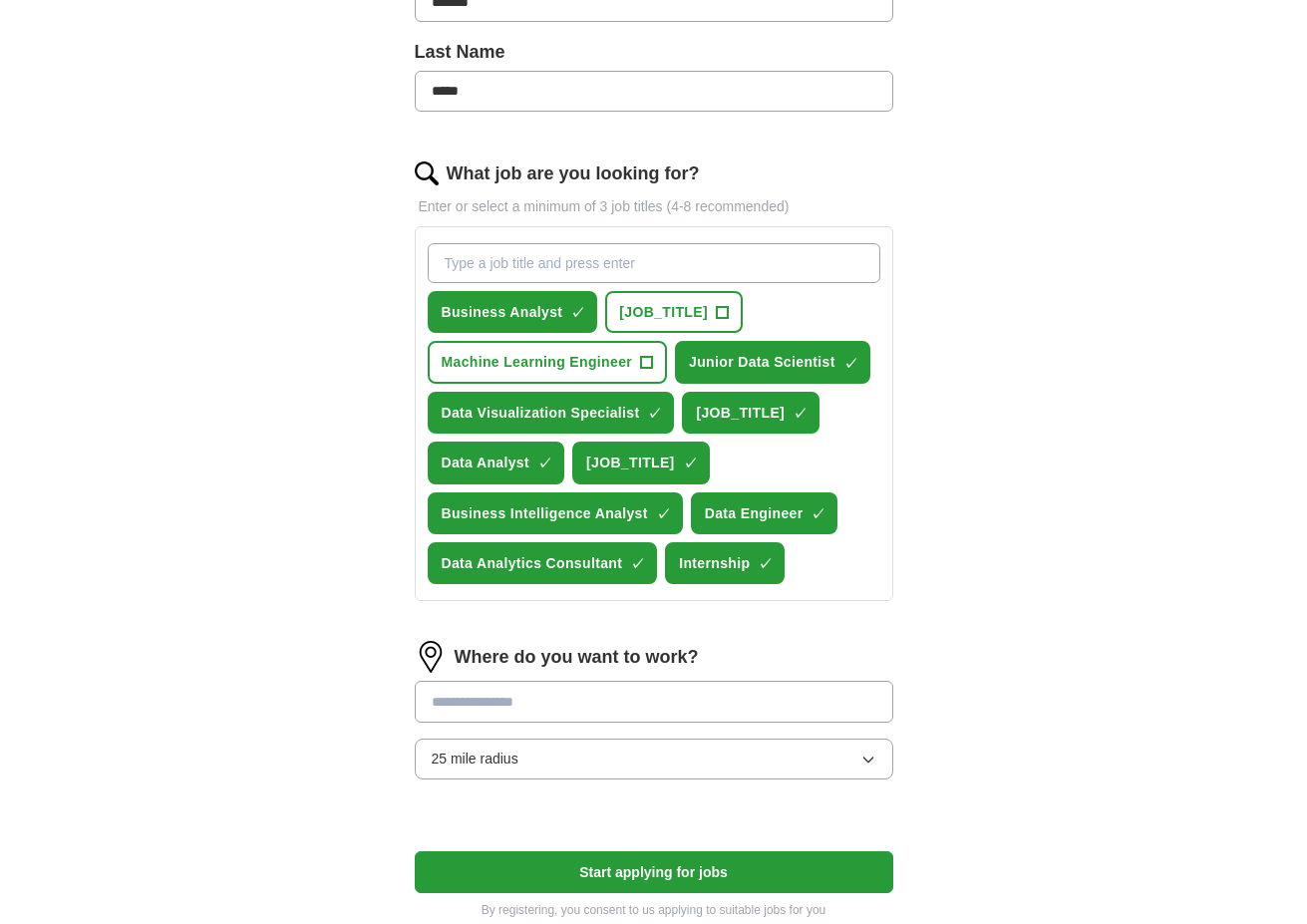 scroll, scrollTop: 554, scrollLeft: 0, axis: vertical 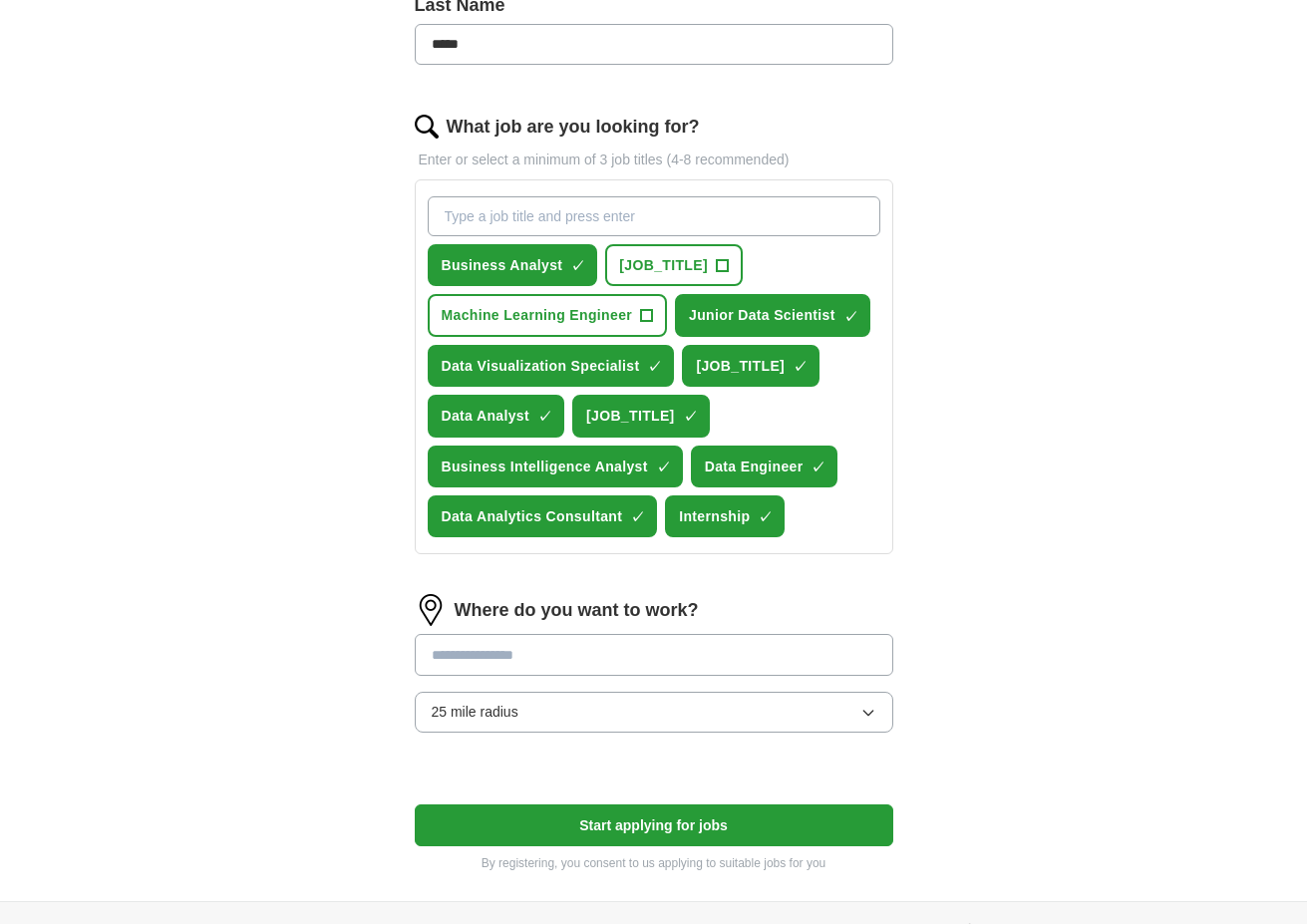 click at bounding box center [654, 655] 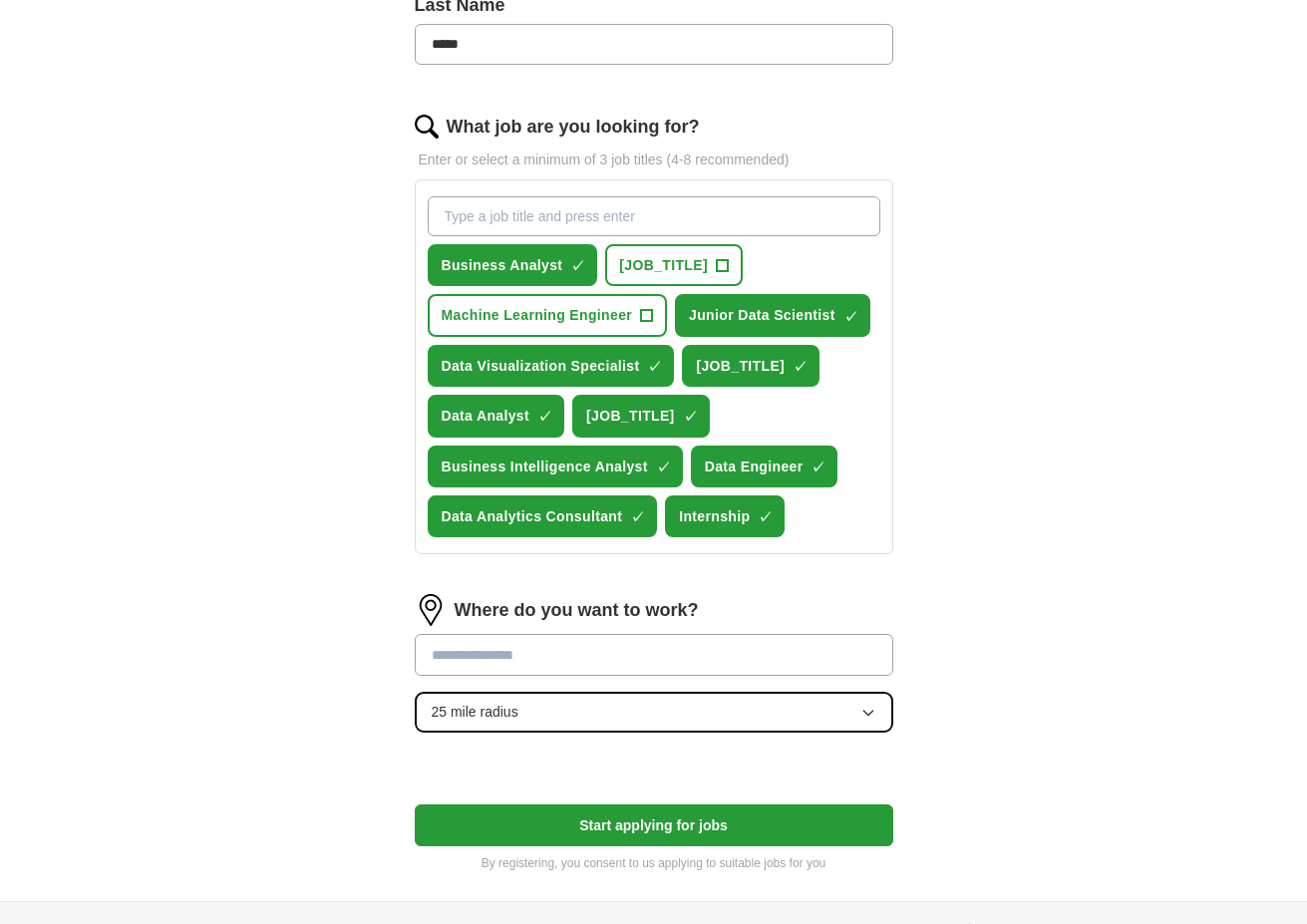 click on "25 mile radius" at bounding box center [654, 712] 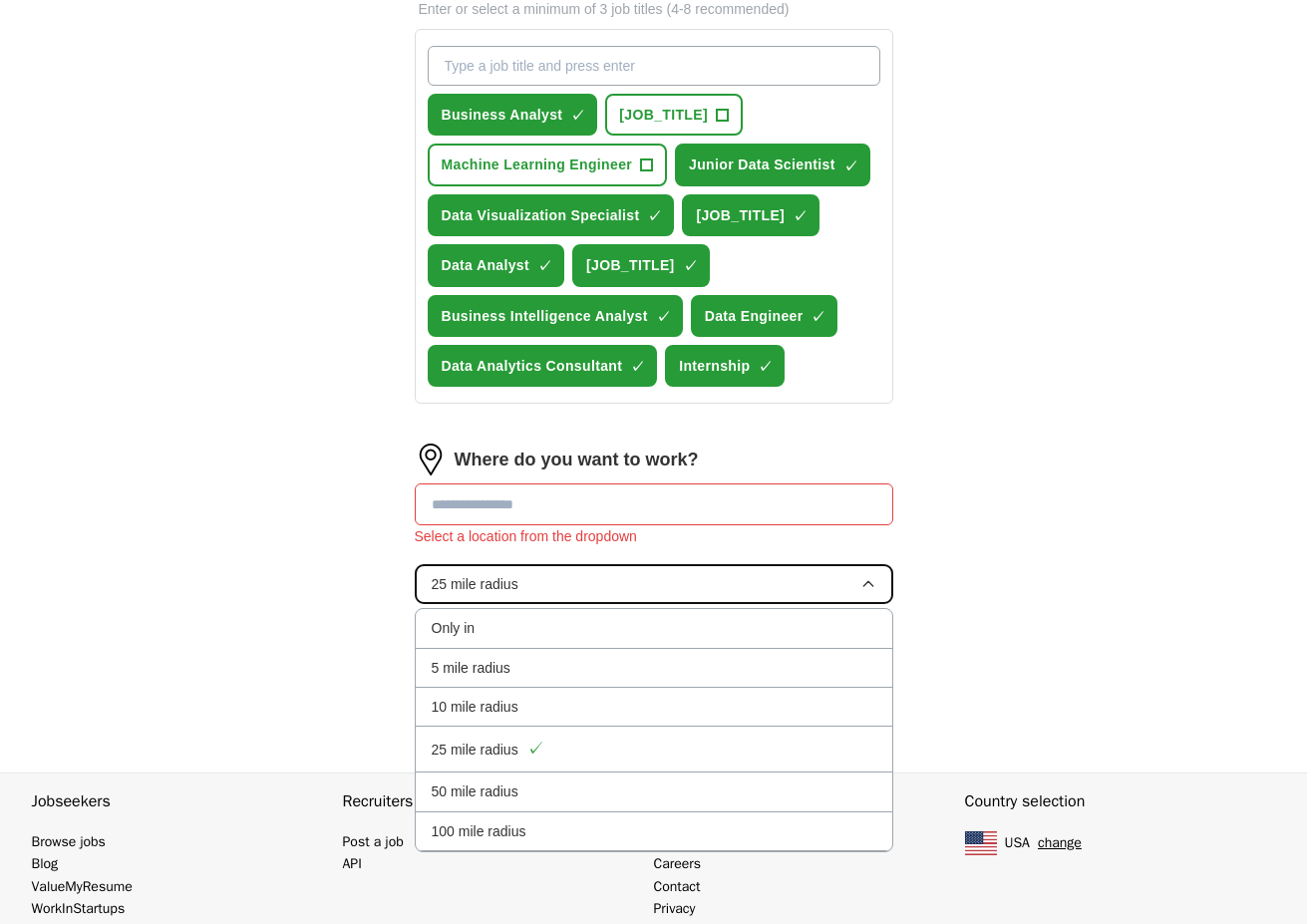scroll, scrollTop: 709, scrollLeft: 0, axis: vertical 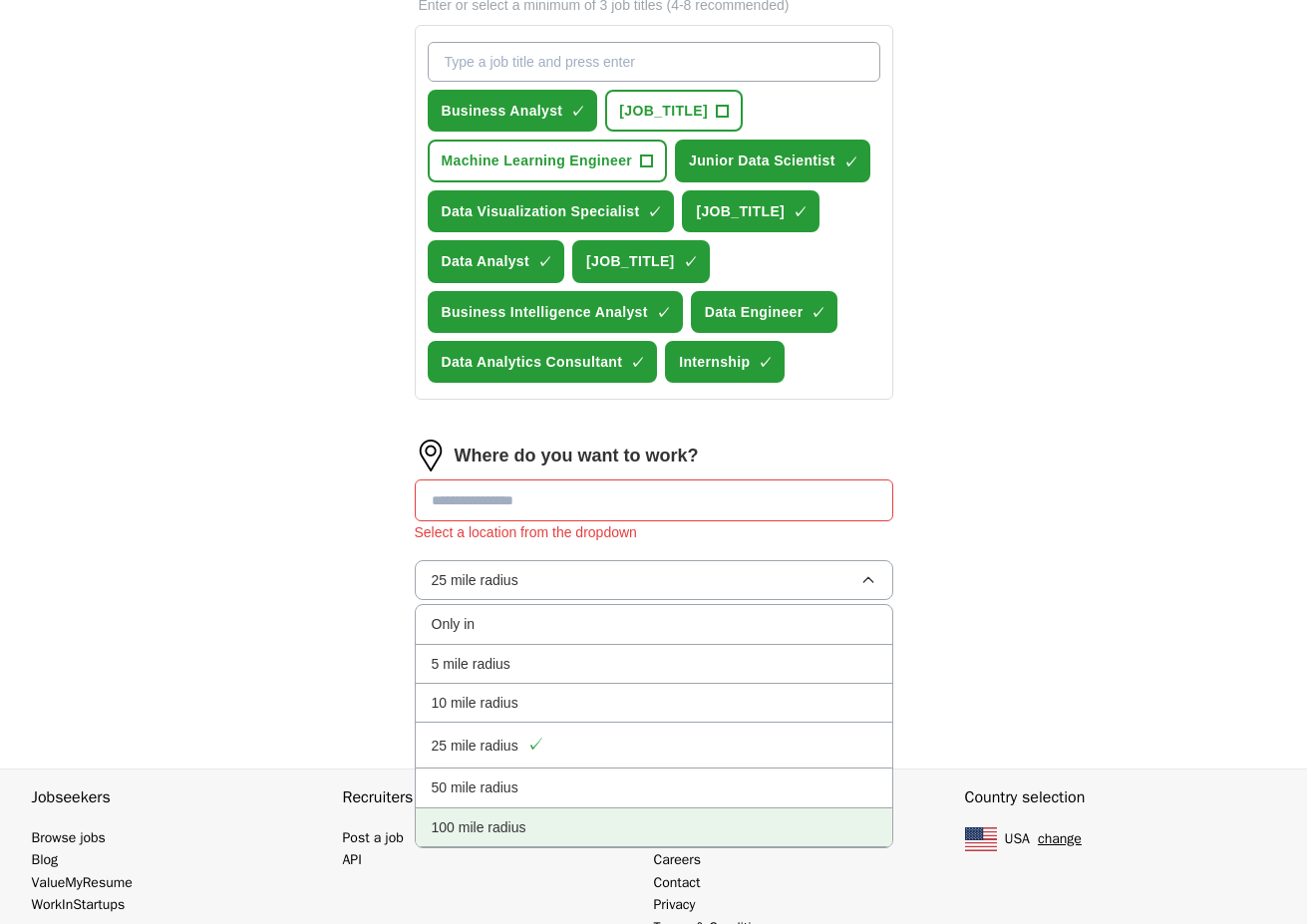 click on "100 mile radius" at bounding box center (654, 827) 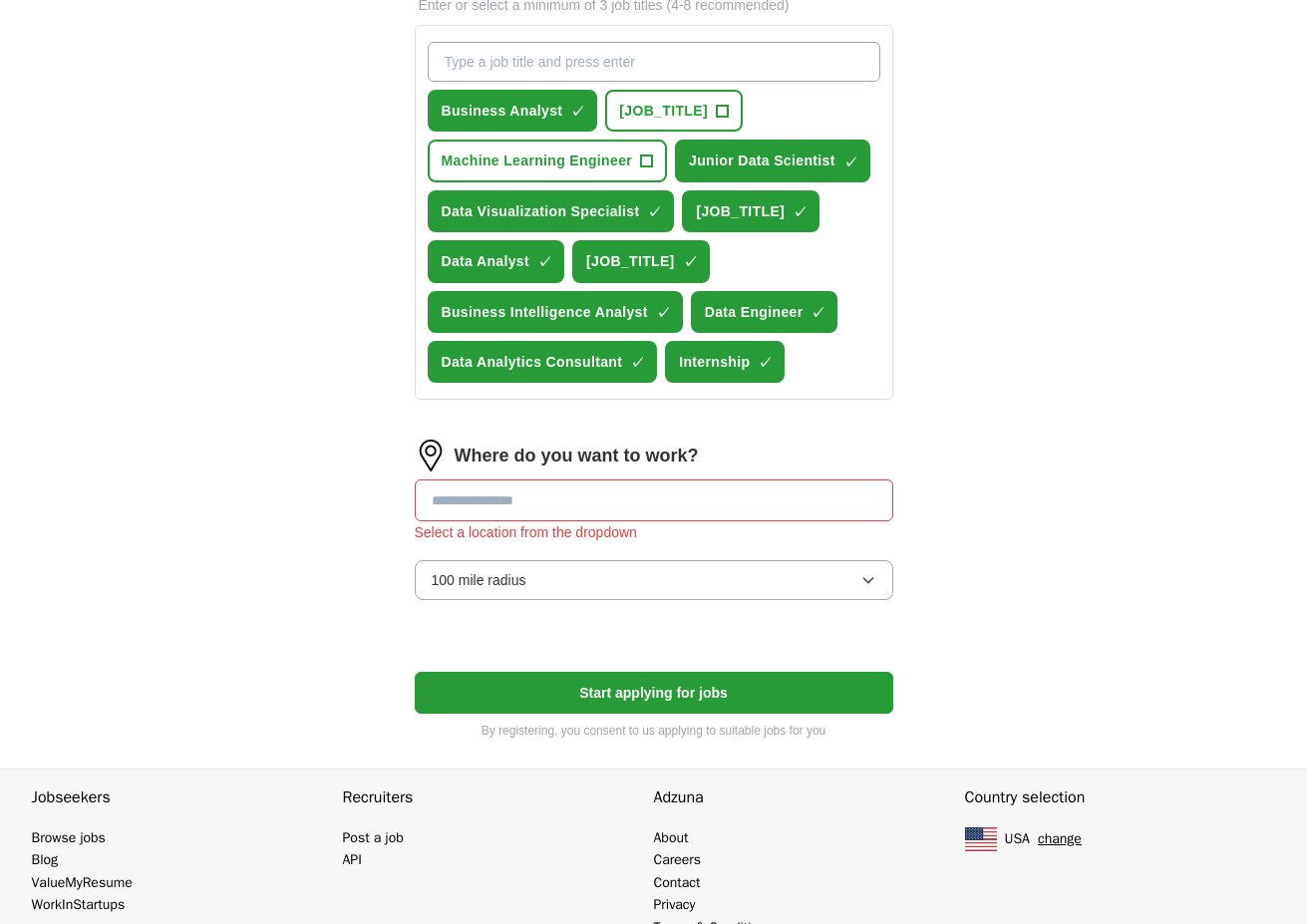 click at bounding box center [654, 500] 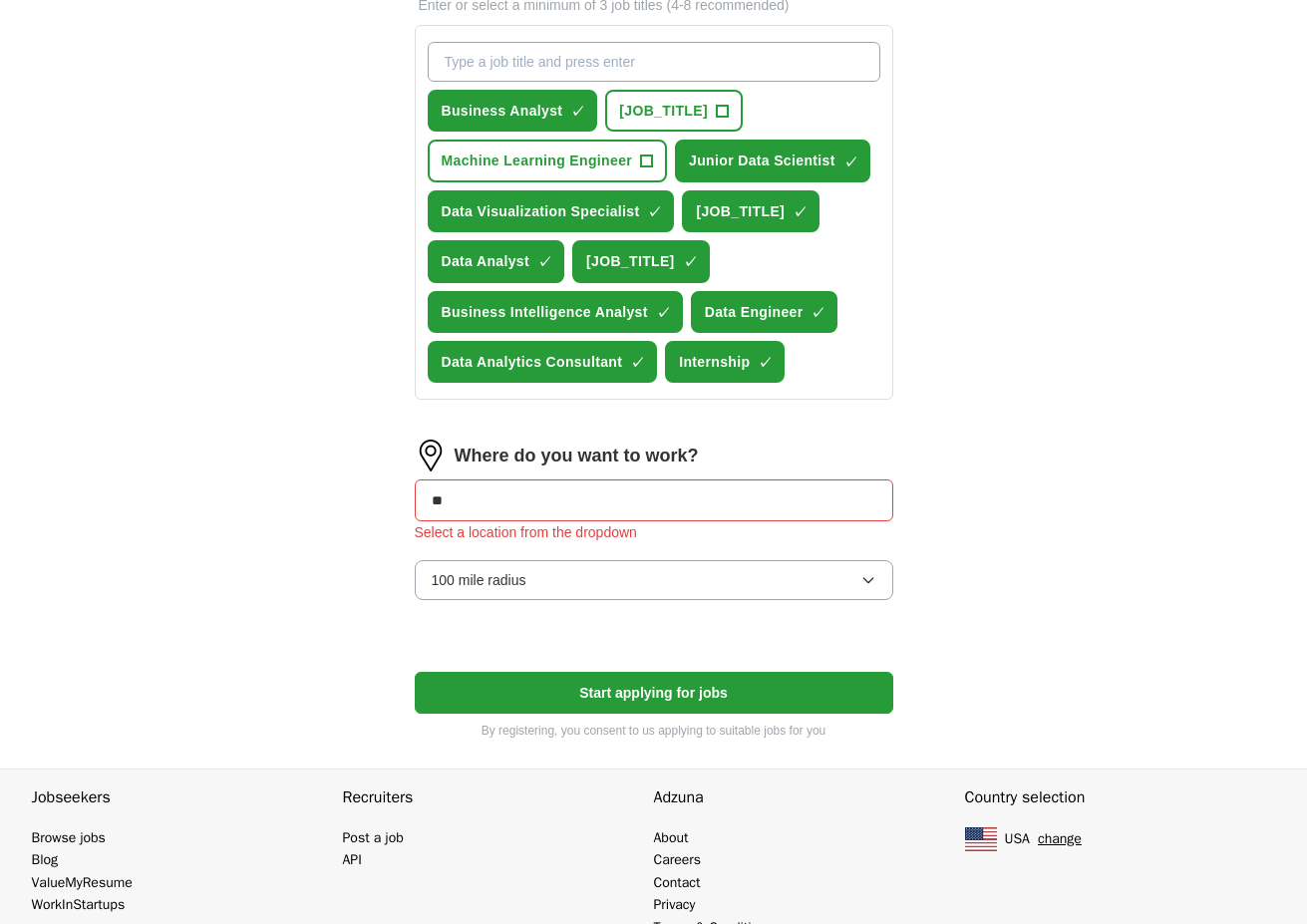 type on "***" 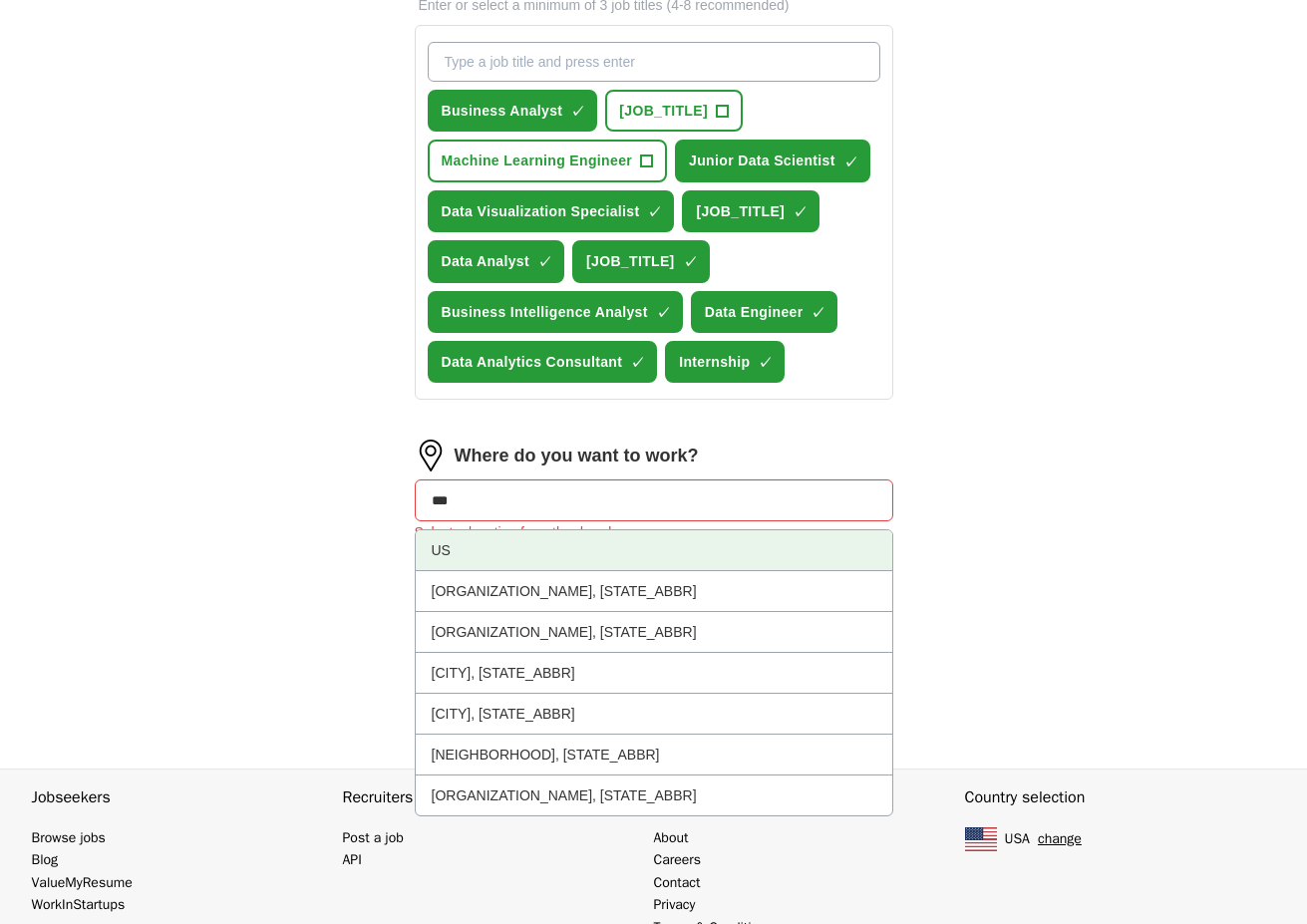 click on "US" at bounding box center [654, 550] 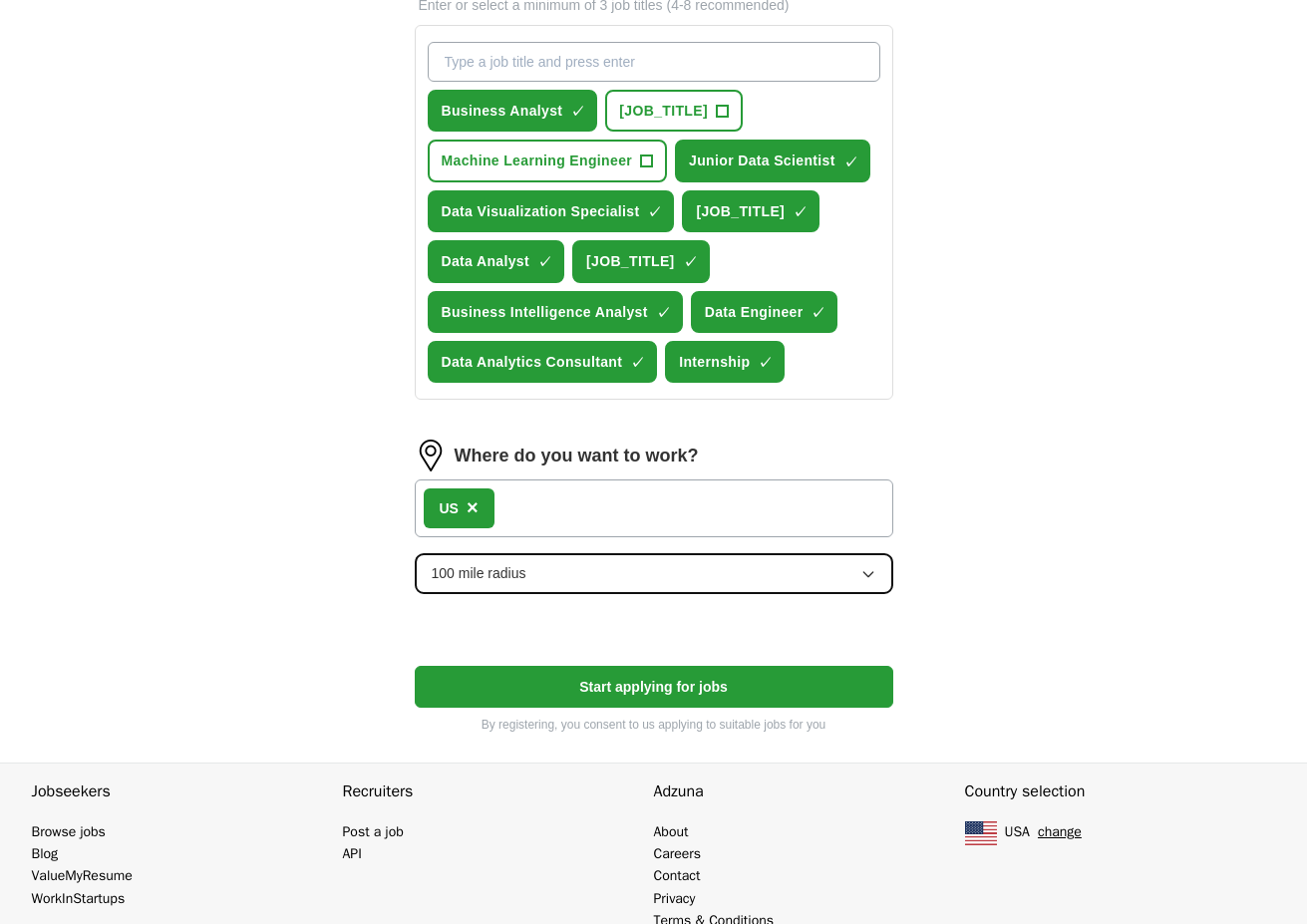 click on "100 mile radius" at bounding box center (479, 573) 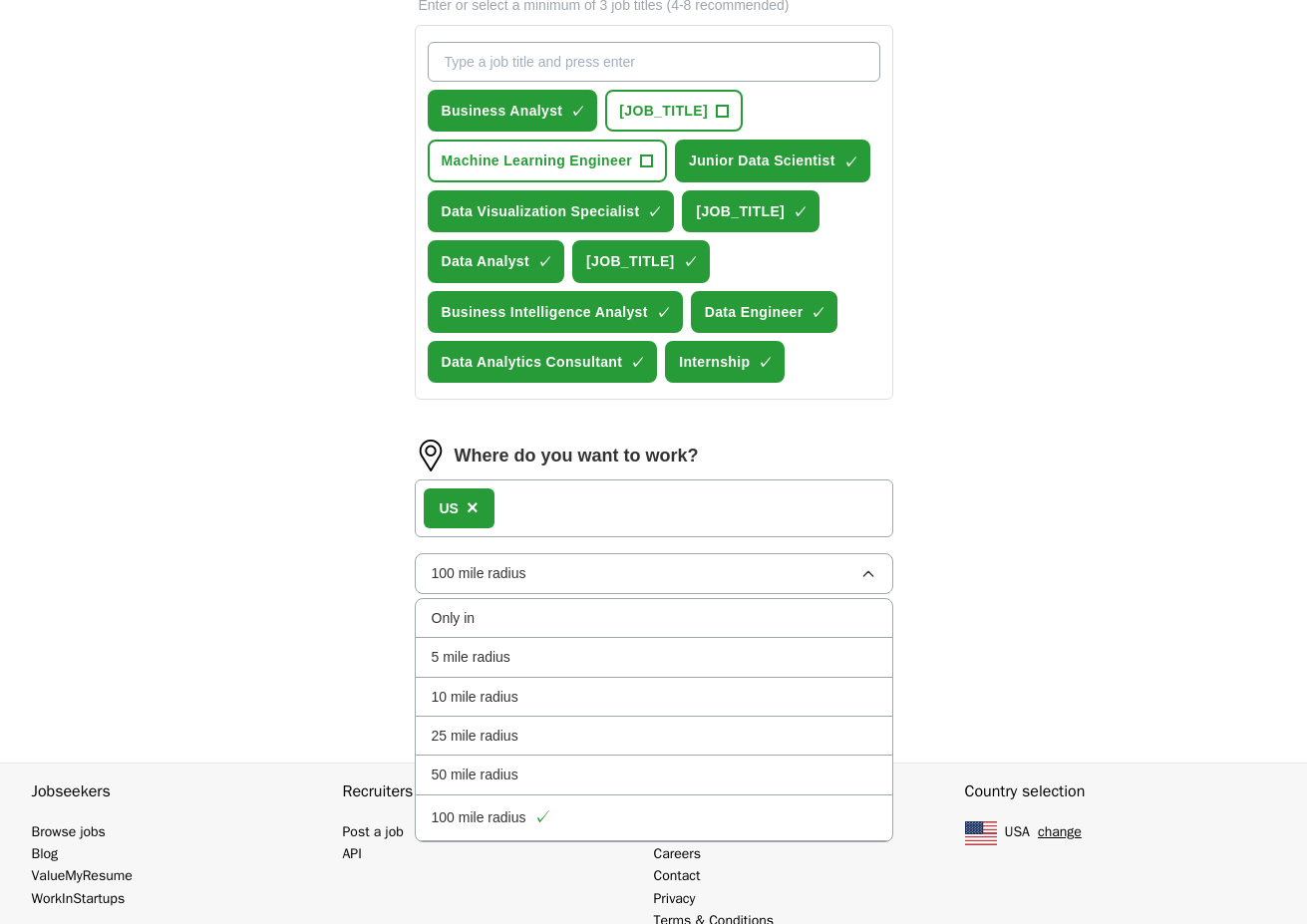 click on "Let  ApplyIQ  do the hard work of searching and applying for jobs. Just tell us what you're looking for, and we'll do the rest. Select a resume [FIRST_NAME]_Resume -1-.pdf [DATE], [TIME] Upload a different  resume By uploading your  resume  you agree to our   T&Cs   and   Privacy Notice . First Name ******* Last Name ***** What job are you looking for? Enter or select a minimum of 3 job titles (4-8 recommended) [JOB_TITLE] ✓ × [JOB_TITLE] + [JOB_TITLE] + [JOB_TITLE] ✓ × [JOB_TITLE] ✓ × [JOB_TITLE] ✓ × [JOB_TITLE] ✓ × [JOB_TITLE] ✓ × [JOB_TITLE] ✓ × [JOB_TITLE] ✓ × [JOB_TITLE] ✓ × Where do you want to work? US × 100 mile radius Only in 5 mile radius 10 mile radius 25 mile radius 50 mile radius 100 mile radius ✓ Start applying for jobs By registering, you consent to us applying to suitable jobs for you" at bounding box center (654, 113) 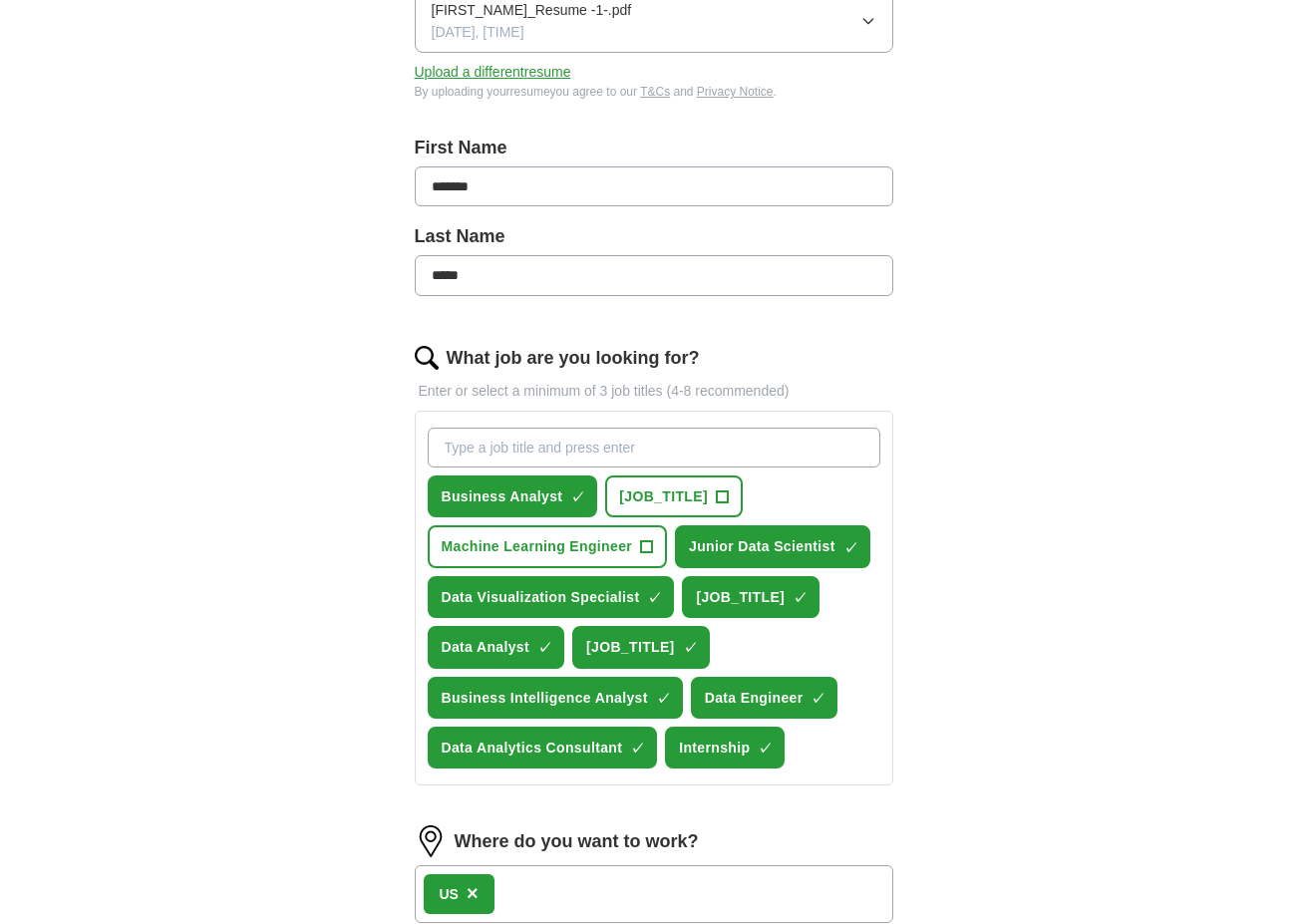 scroll, scrollTop: 408, scrollLeft: 0, axis: vertical 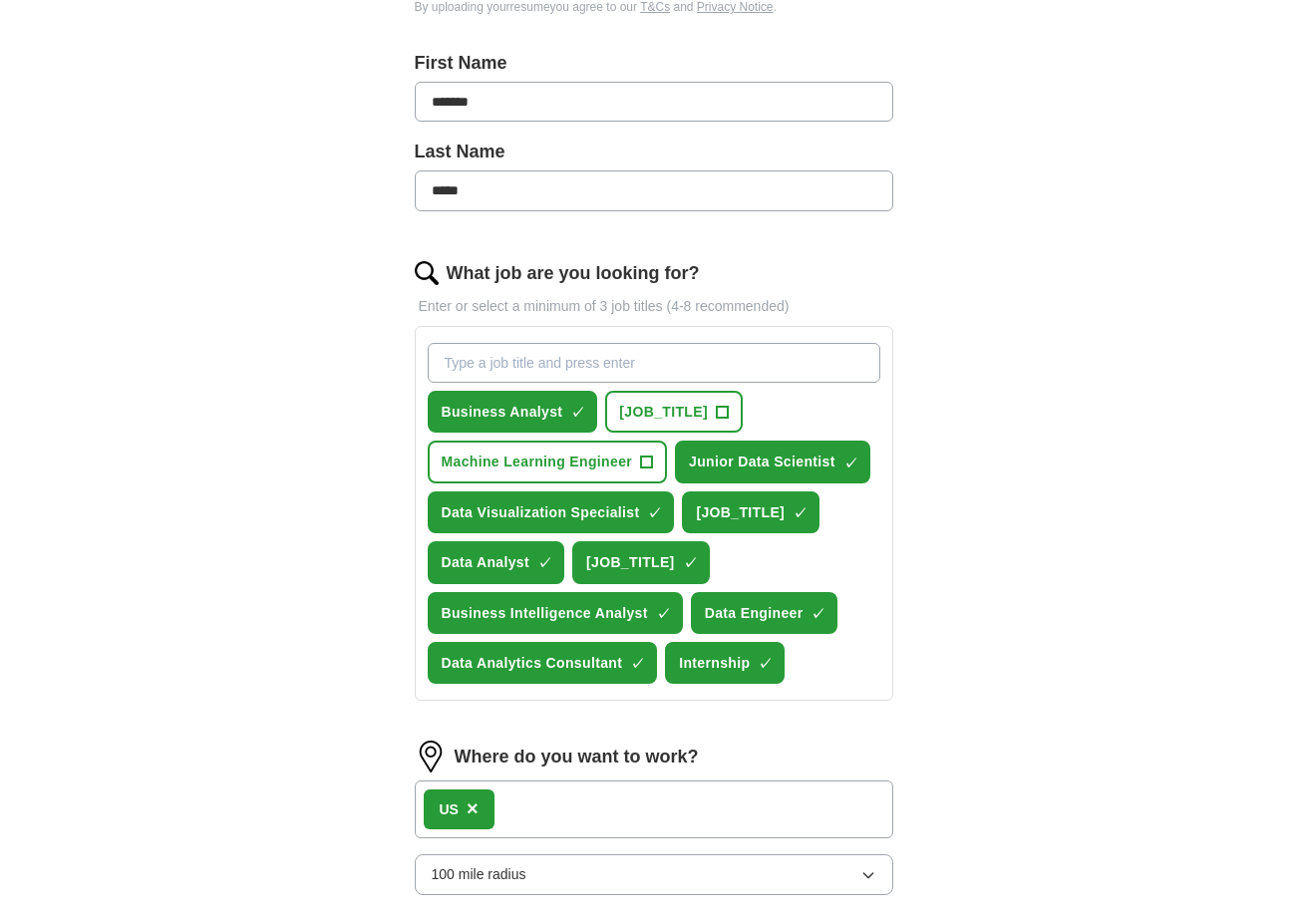 click on "What job are you looking for?" at bounding box center [654, 363] 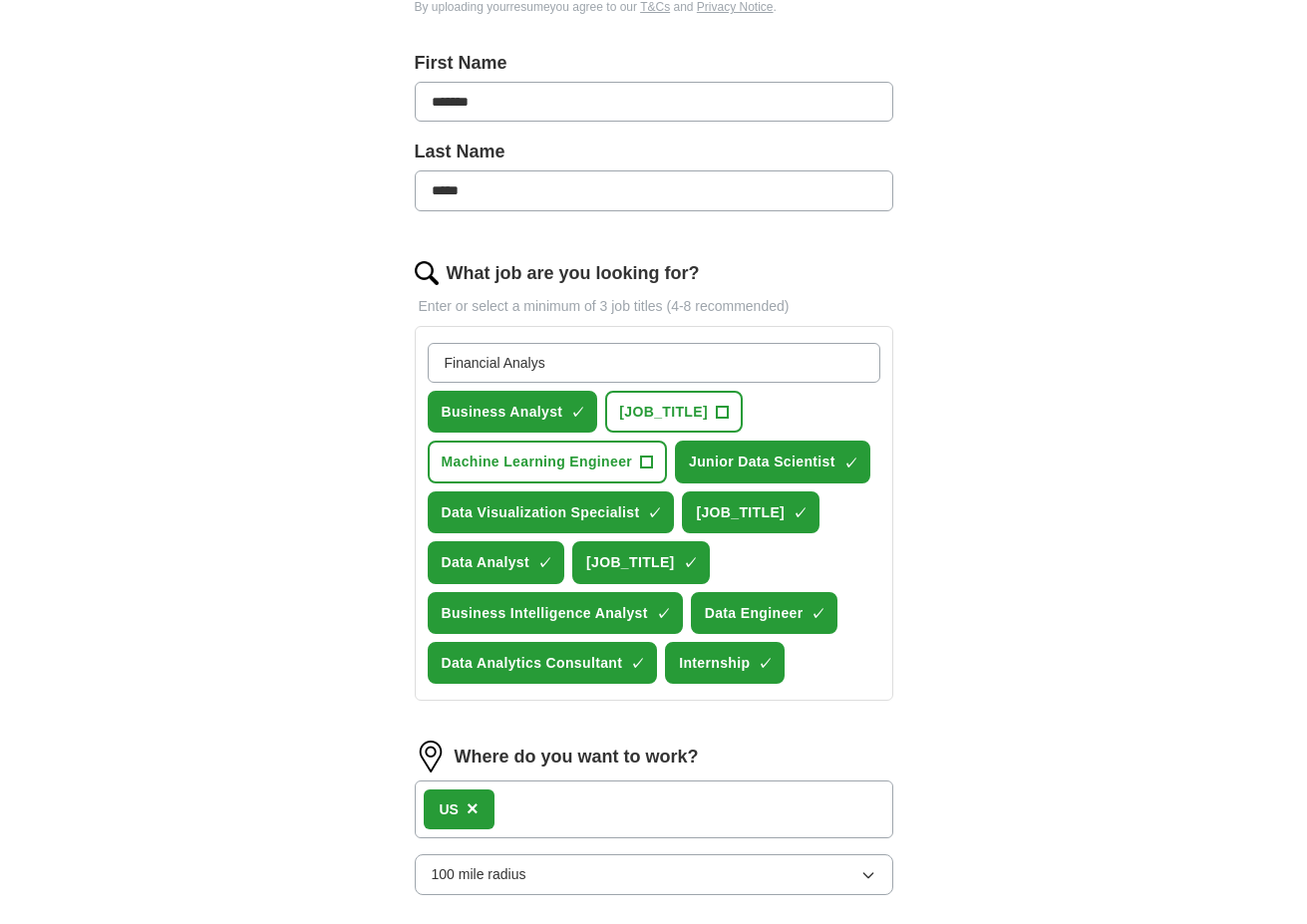 type on "Financial Analyst" 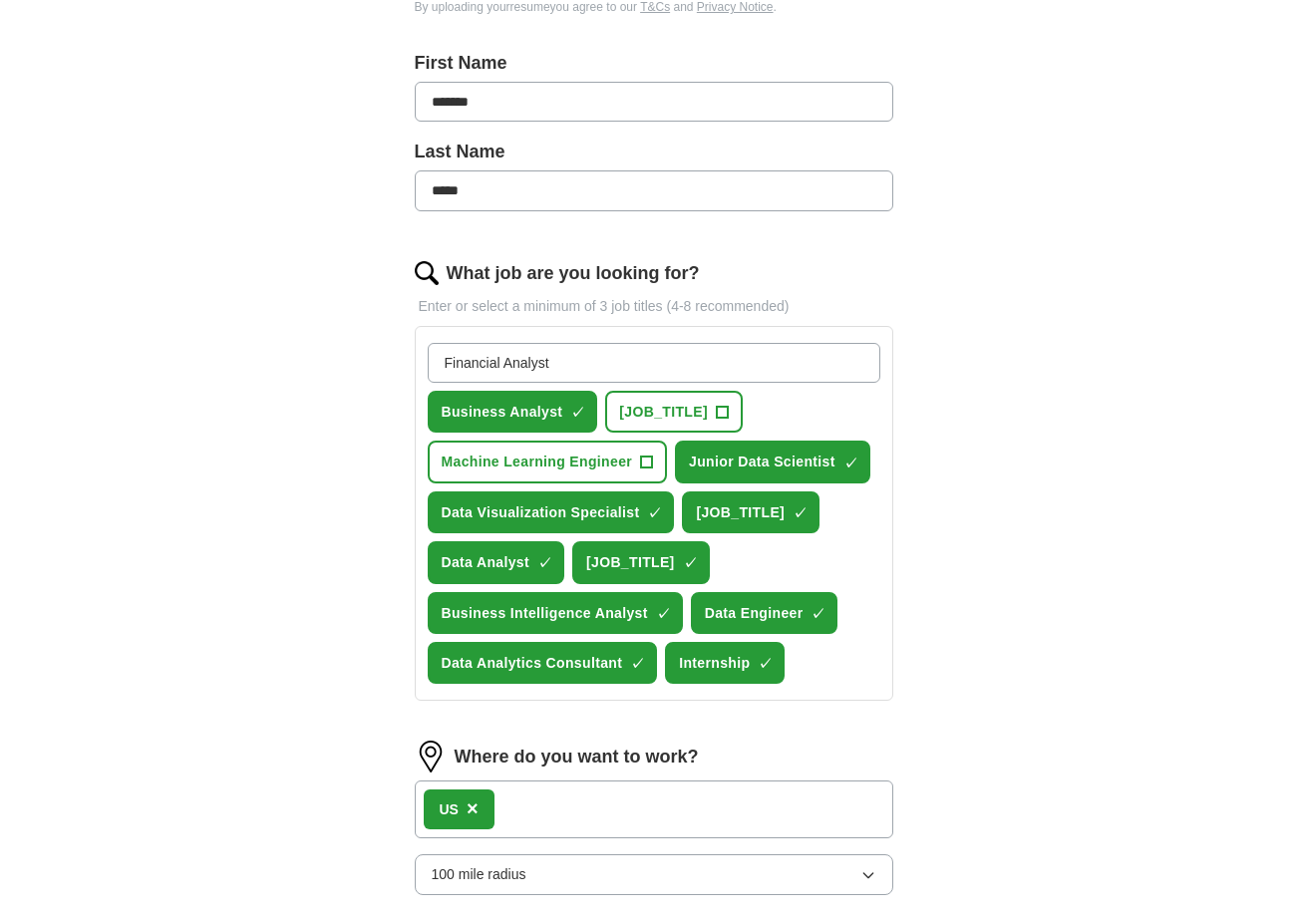 type 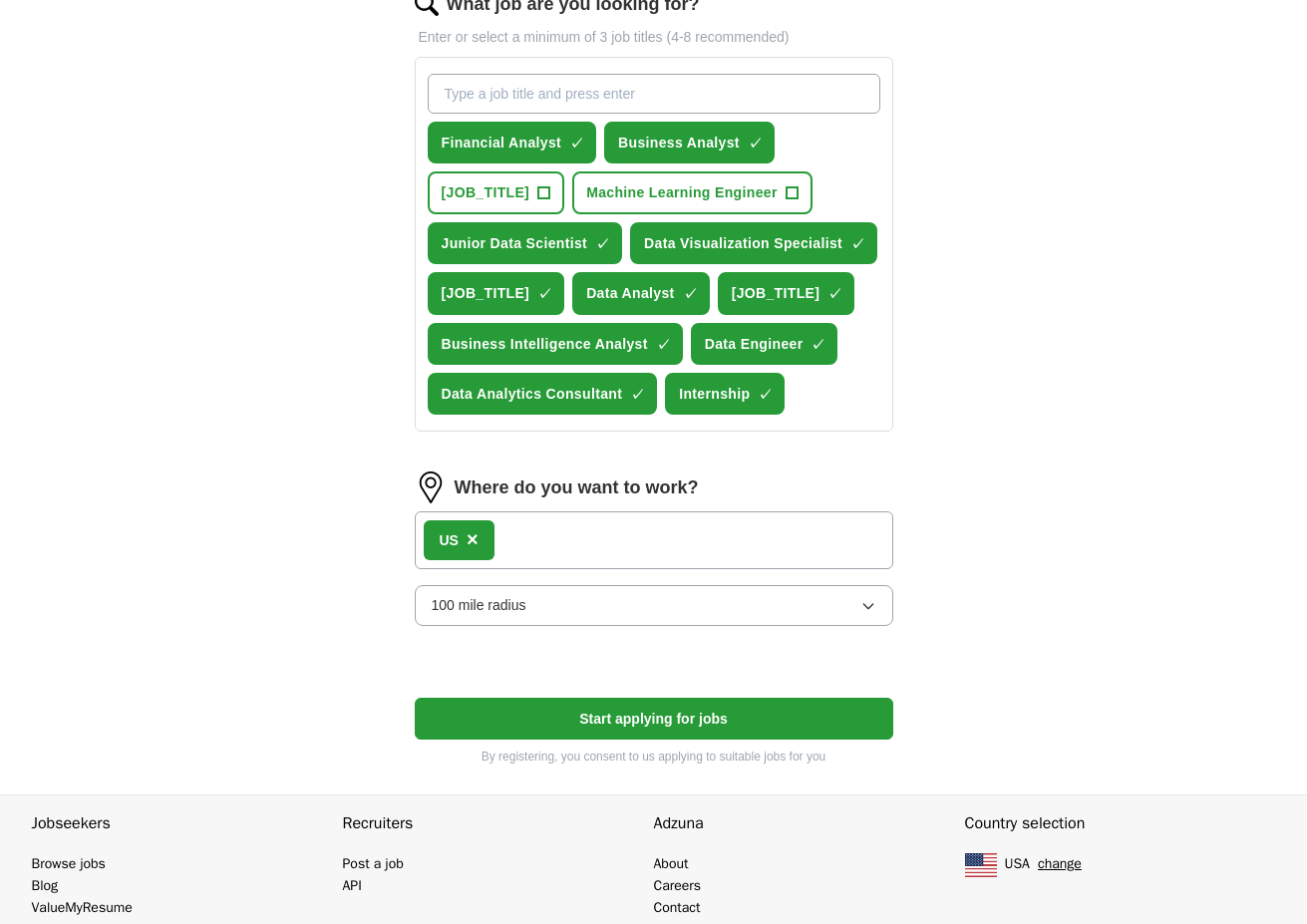 scroll, scrollTop: 755, scrollLeft: 0, axis: vertical 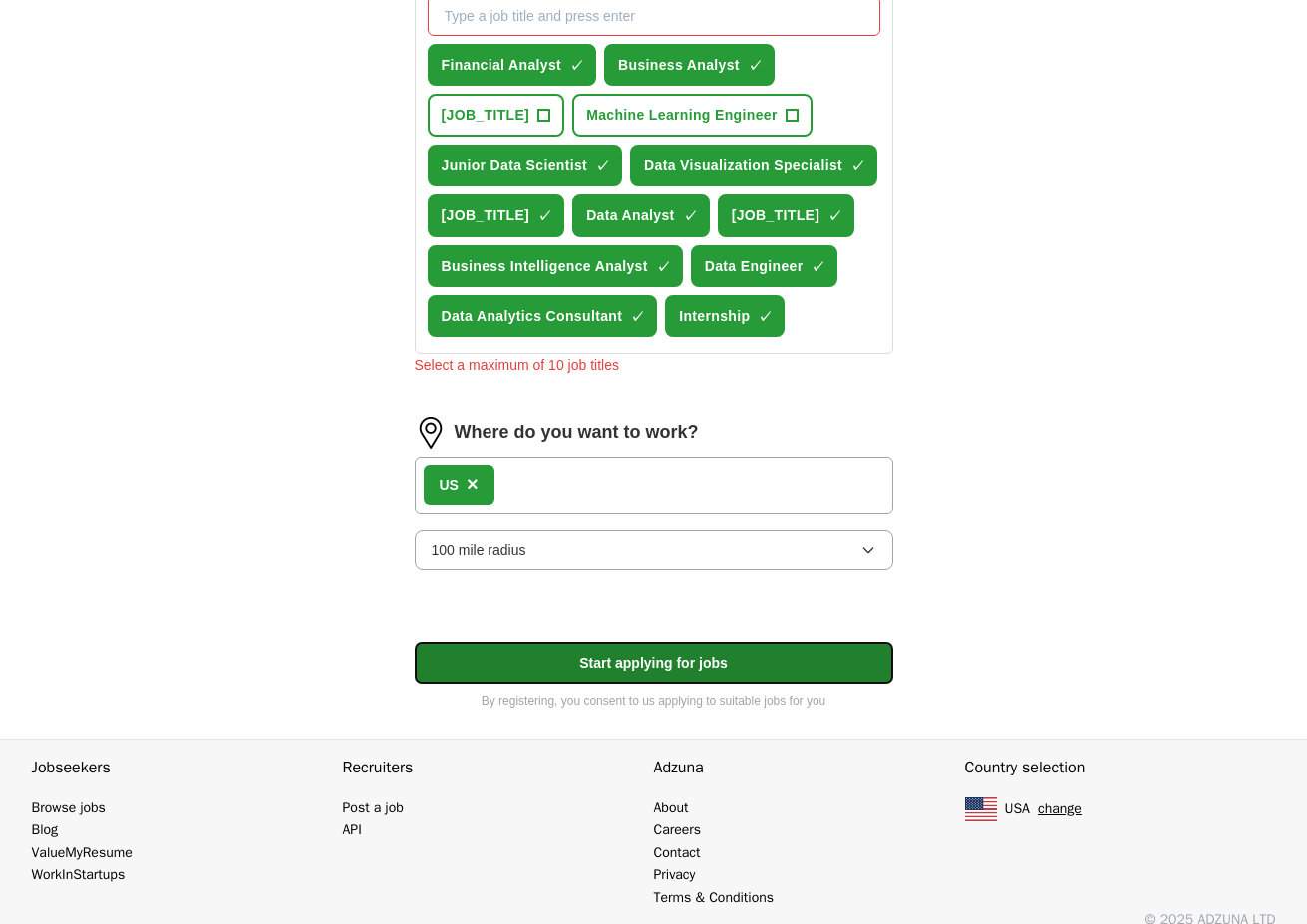 click on "Start applying for jobs" at bounding box center (654, 663) 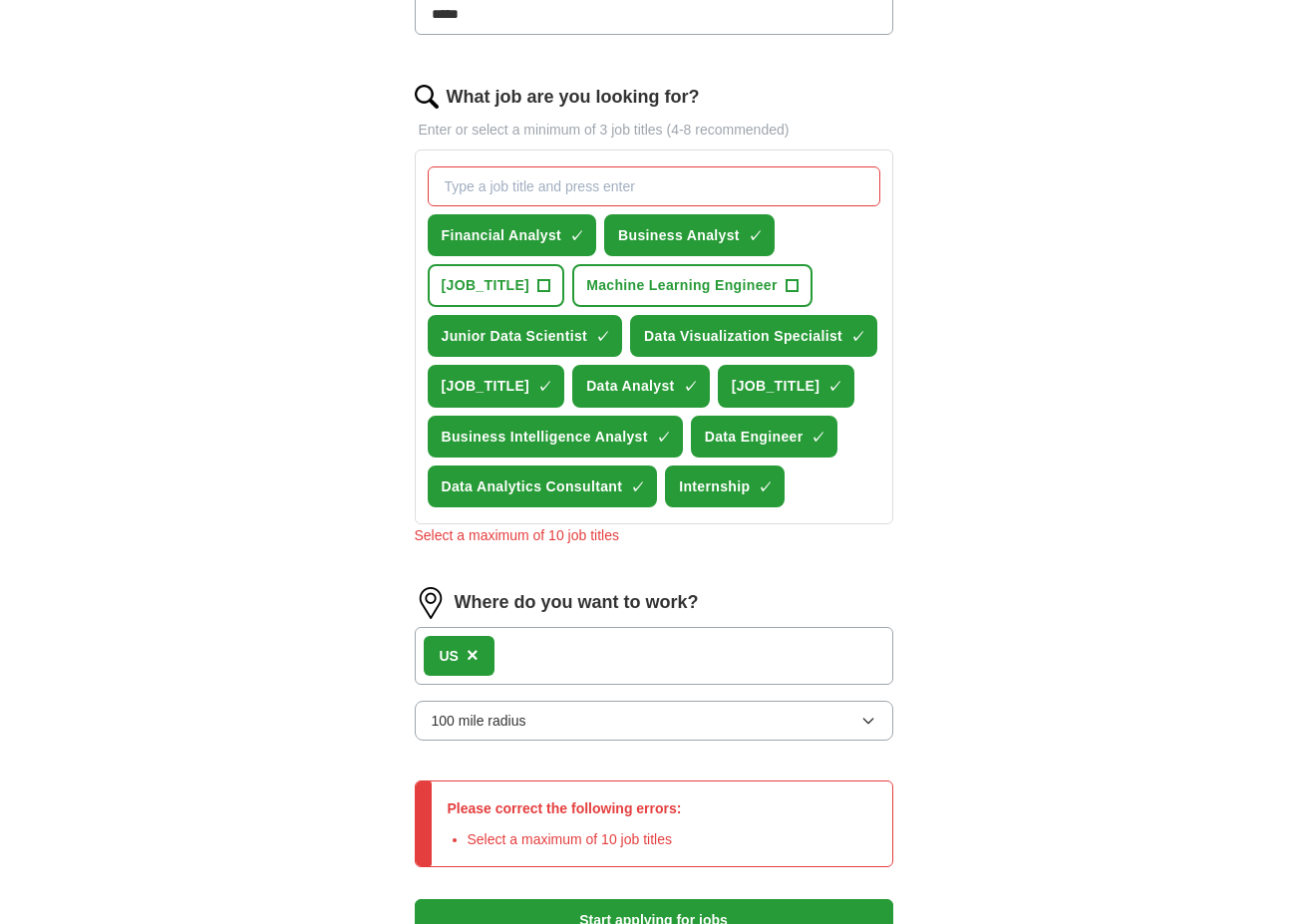 scroll, scrollTop: 583, scrollLeft: 0, axis: vertical 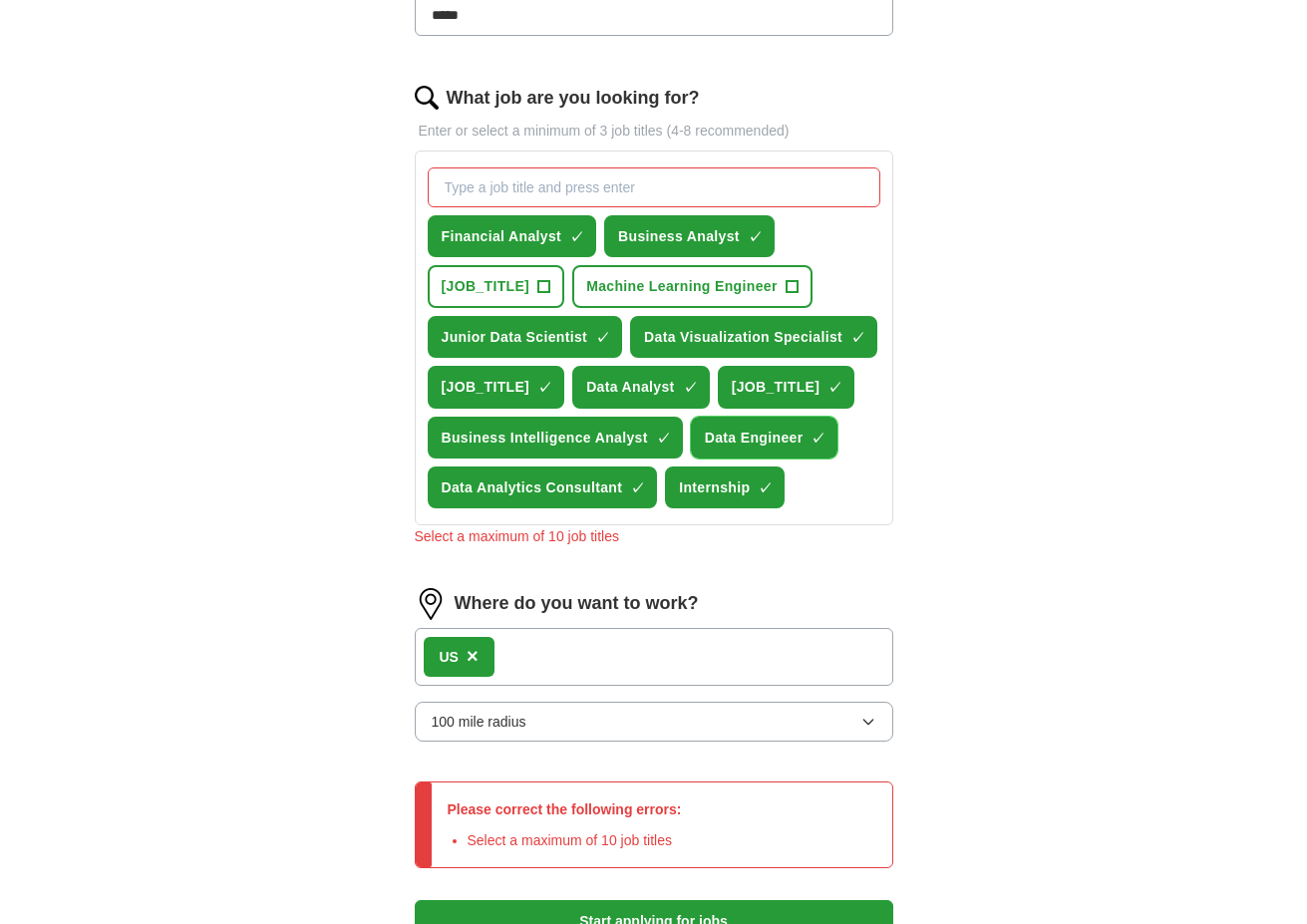click on "×" at bounding box center [0, 0] 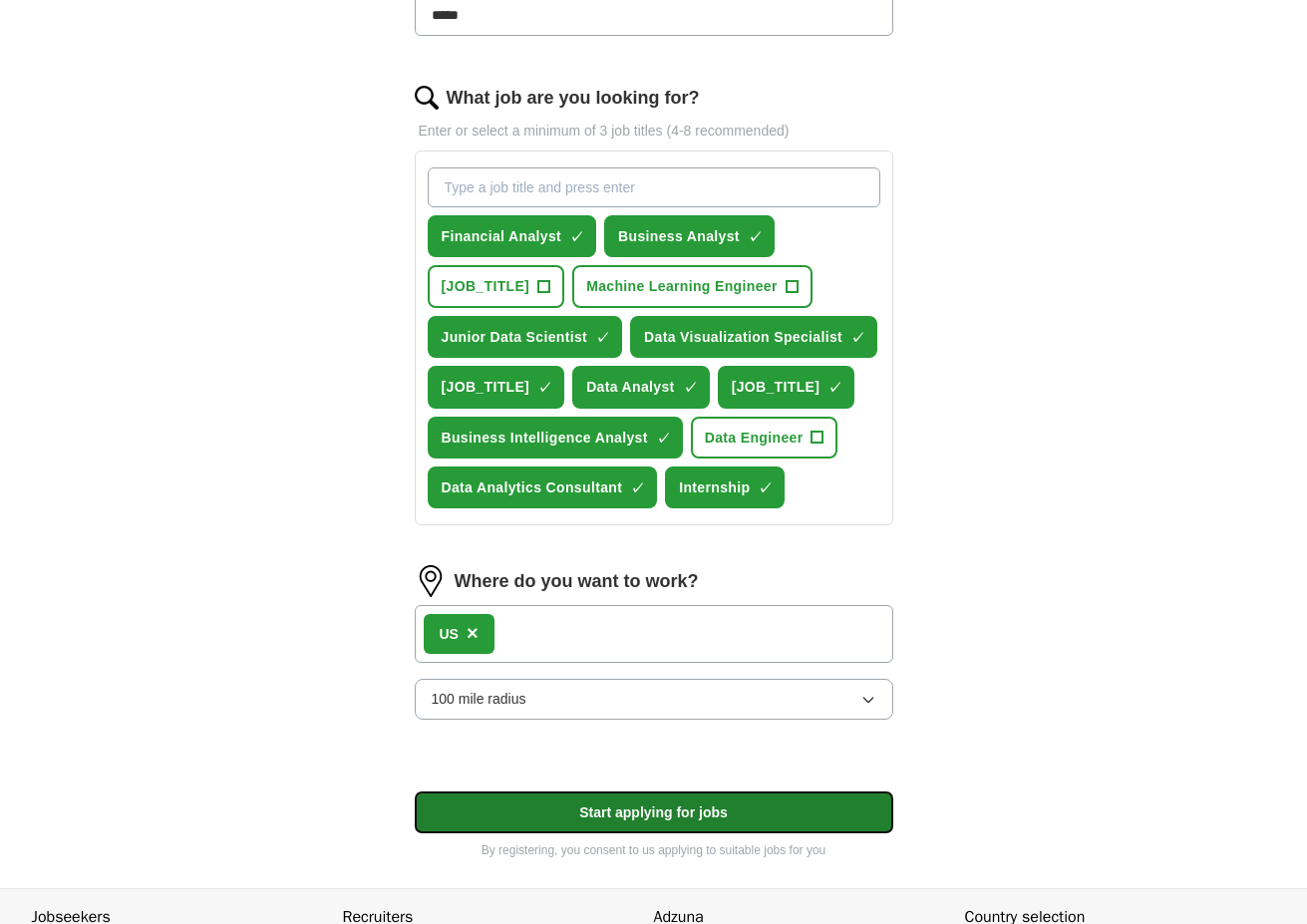 click on "Start applying for jobs" at bounding box center [654, 812] 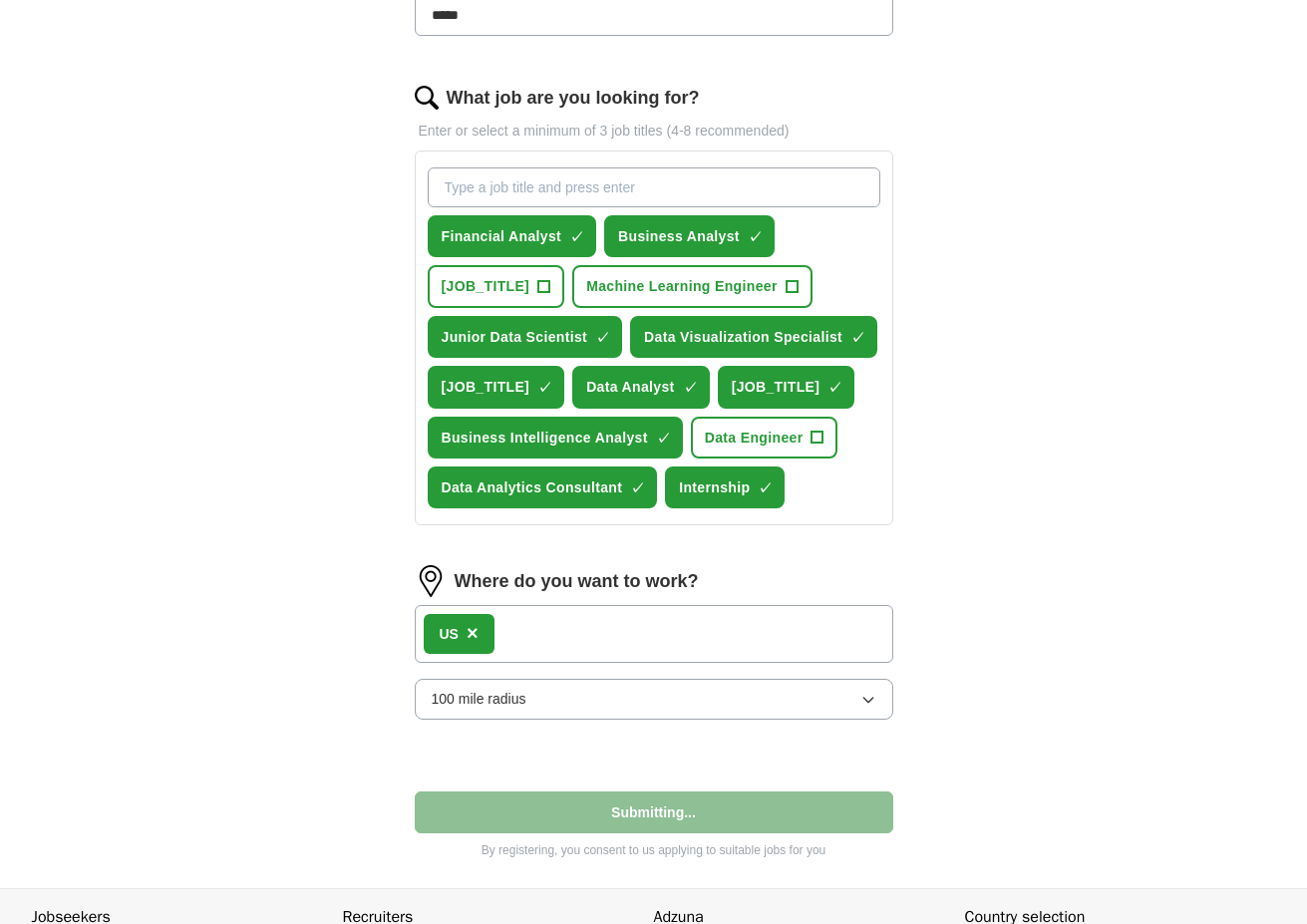 select on "**" 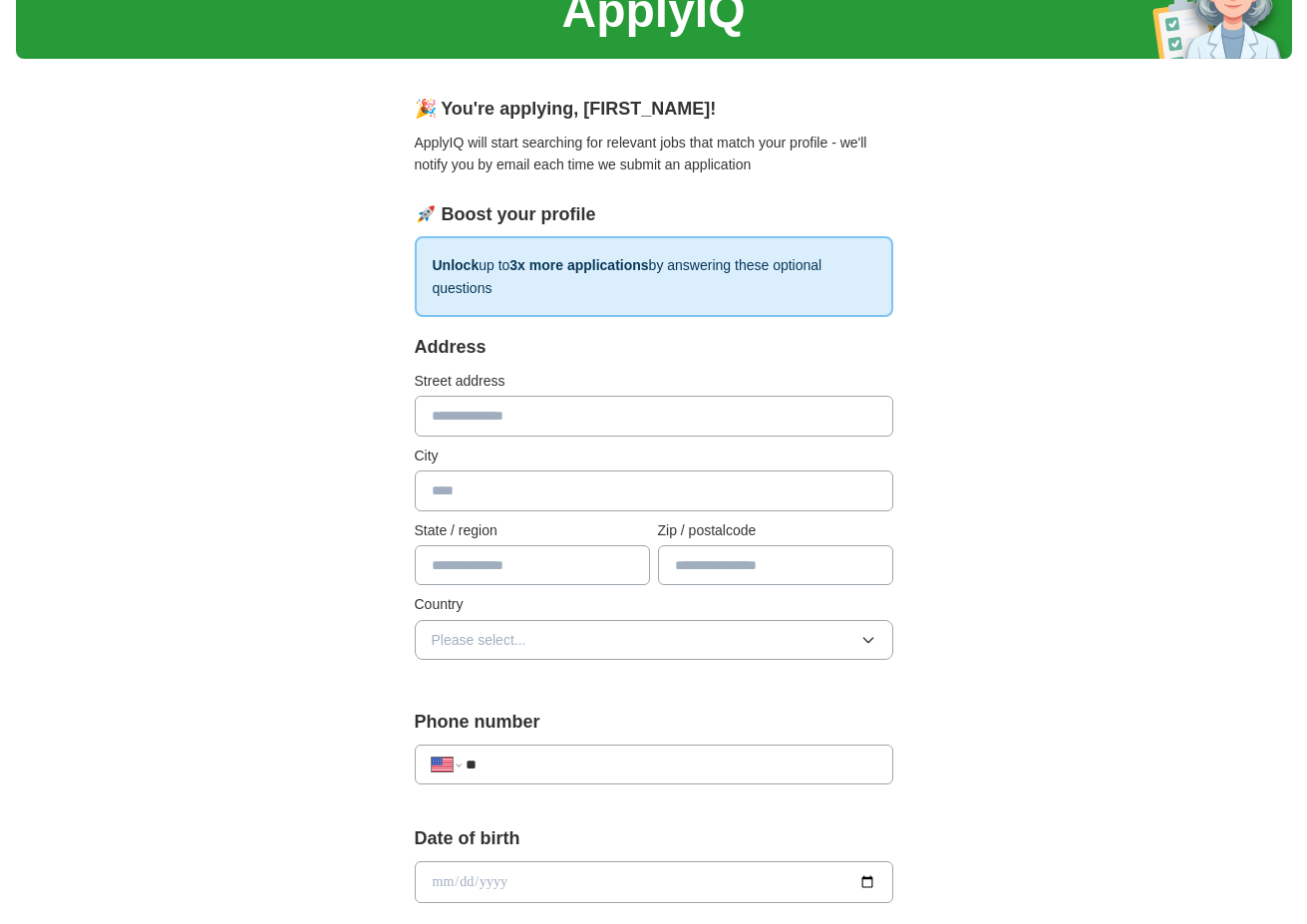 scroll, scrollTop: 122, scrollLeft: 0, axis: vertical 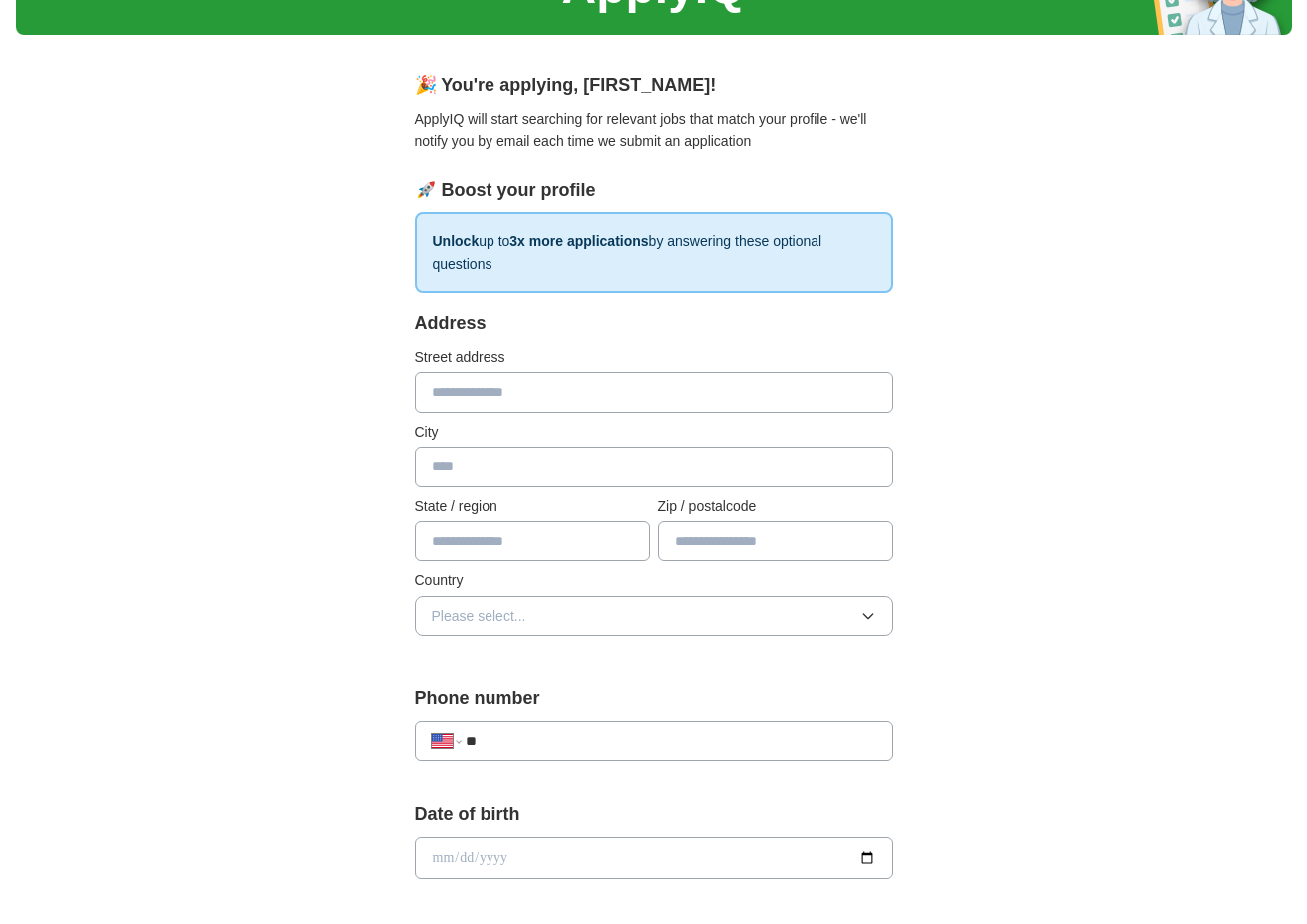 click at bounding box center (654, 392) 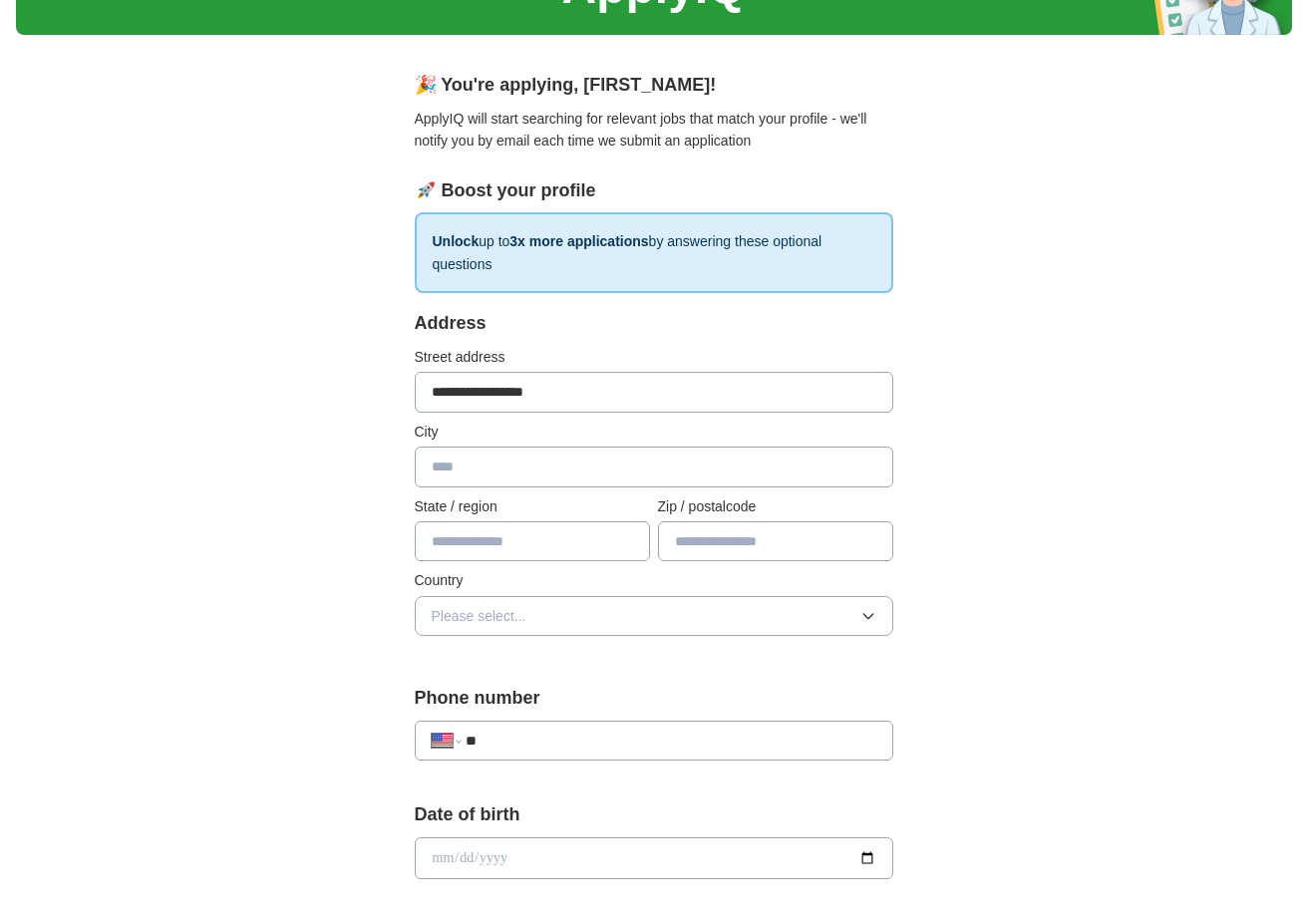 type on "**********" 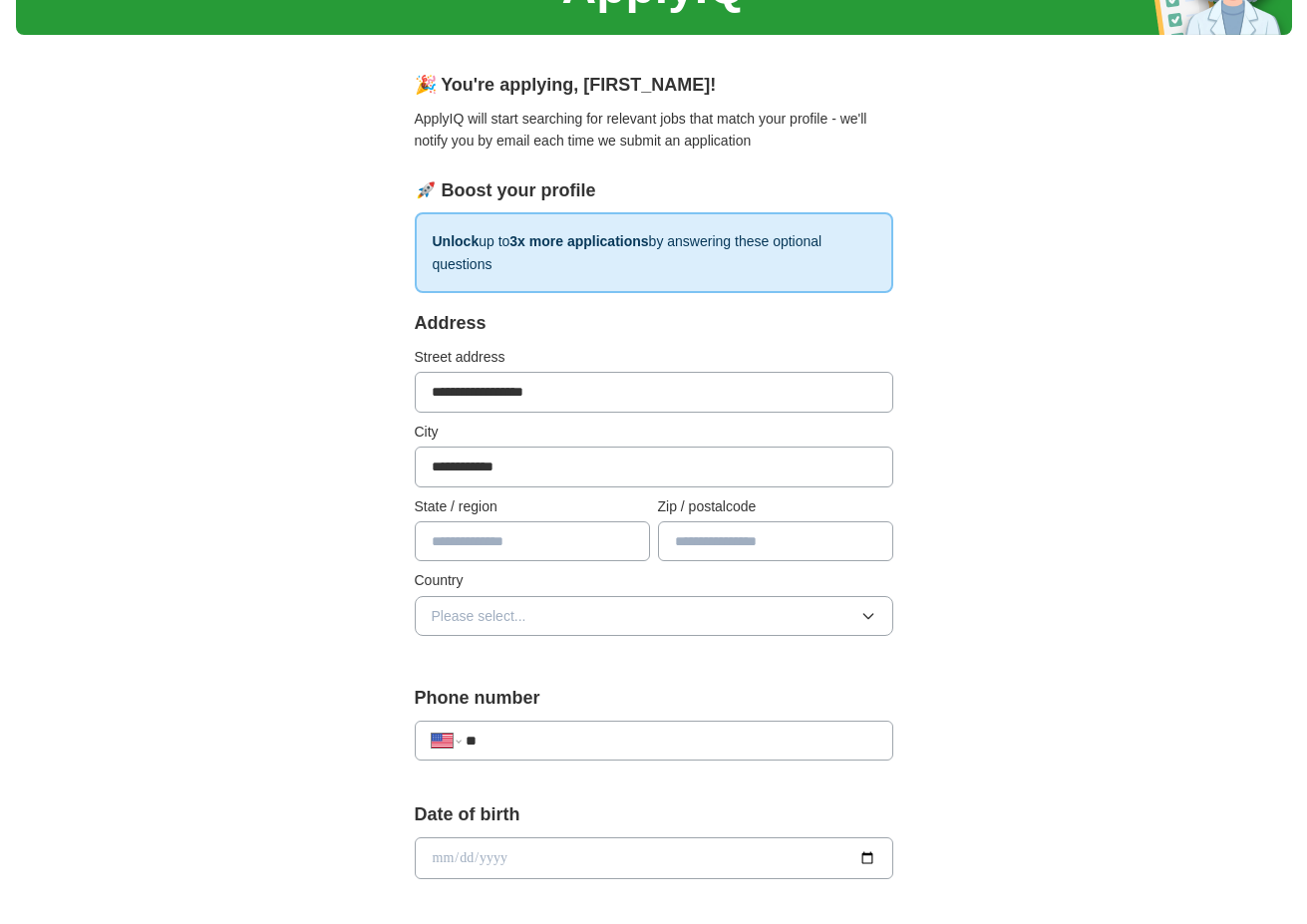 type on "**" 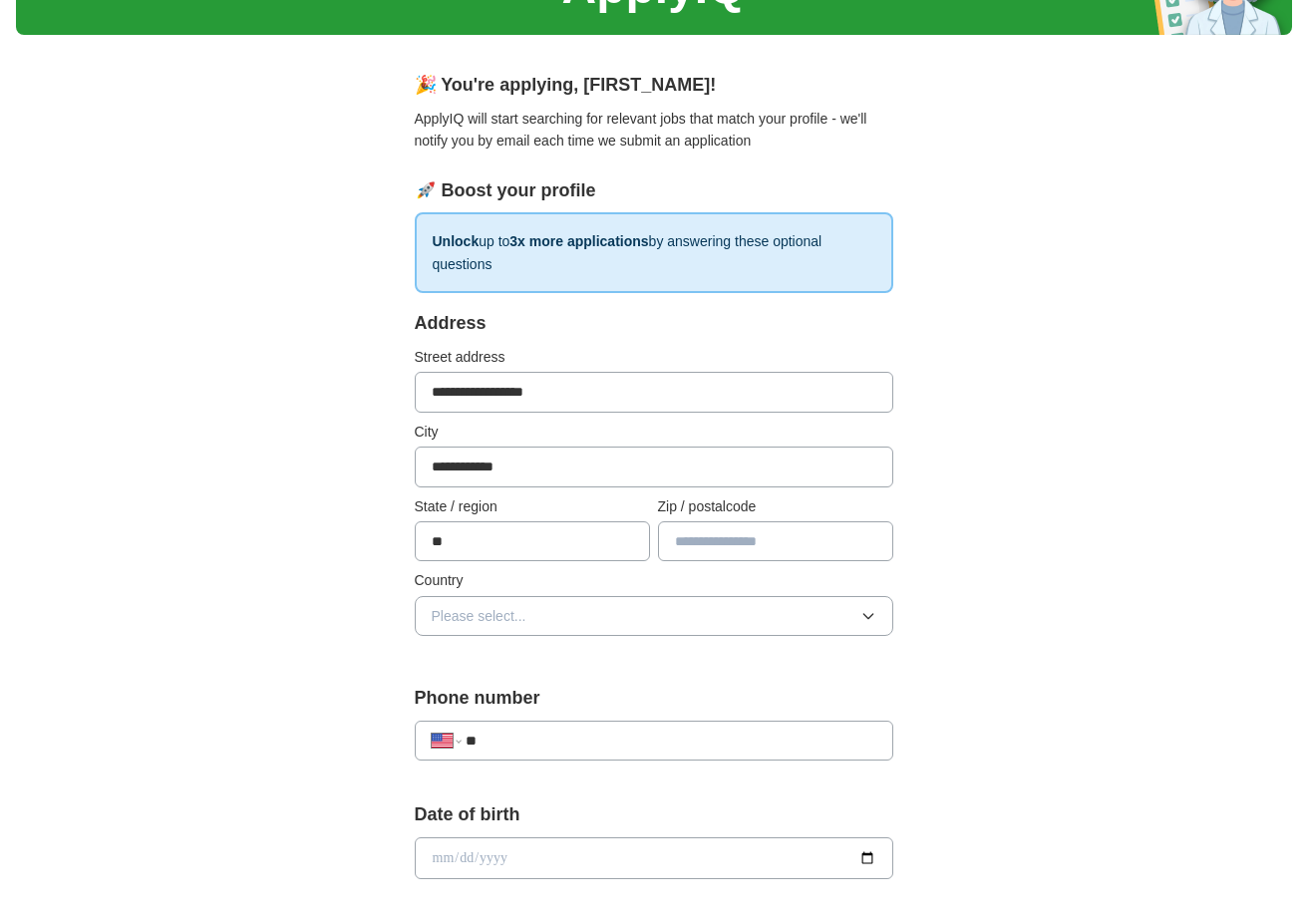 type on "*****" 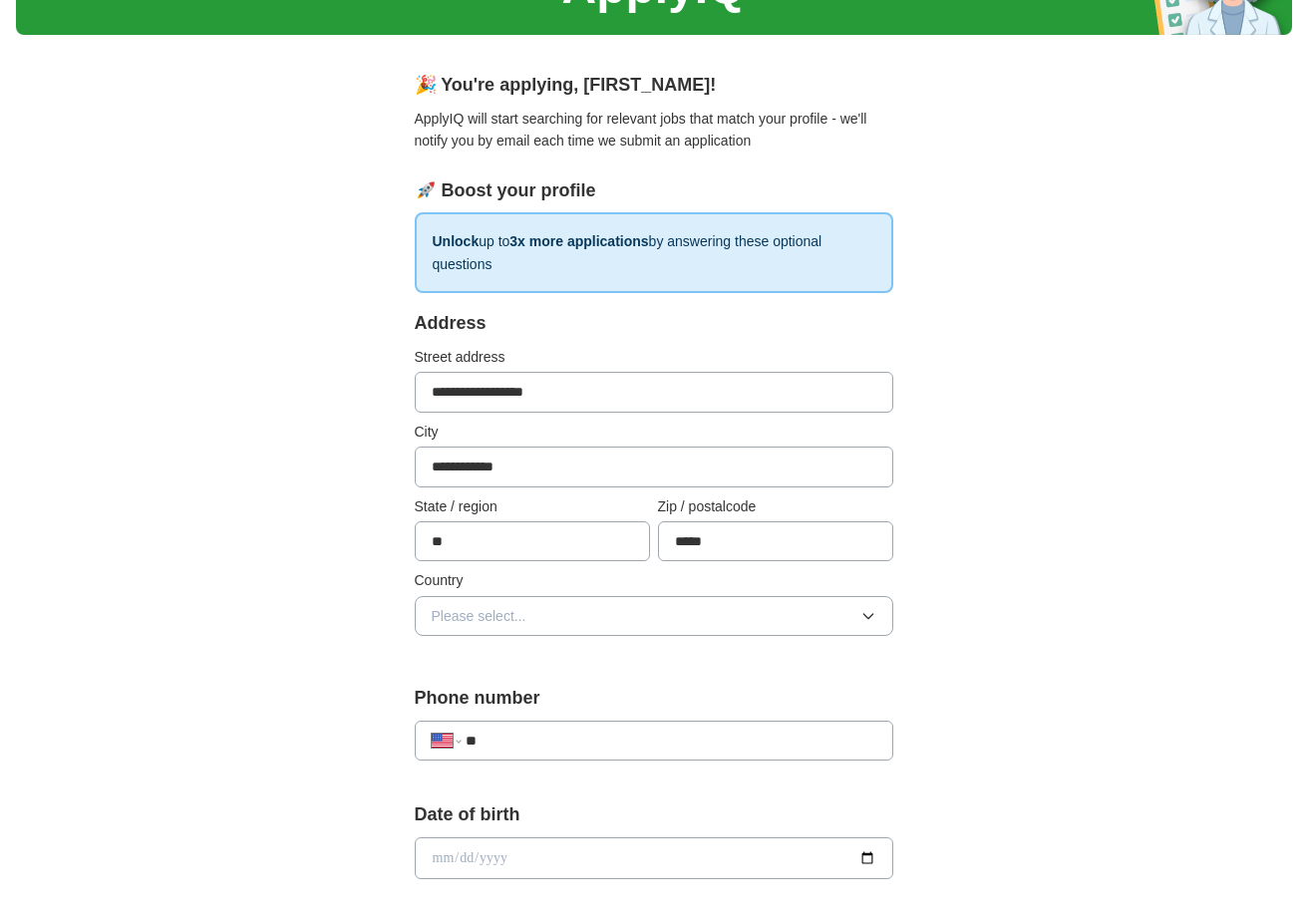 click on "**********" at bounding box center (654, 392) 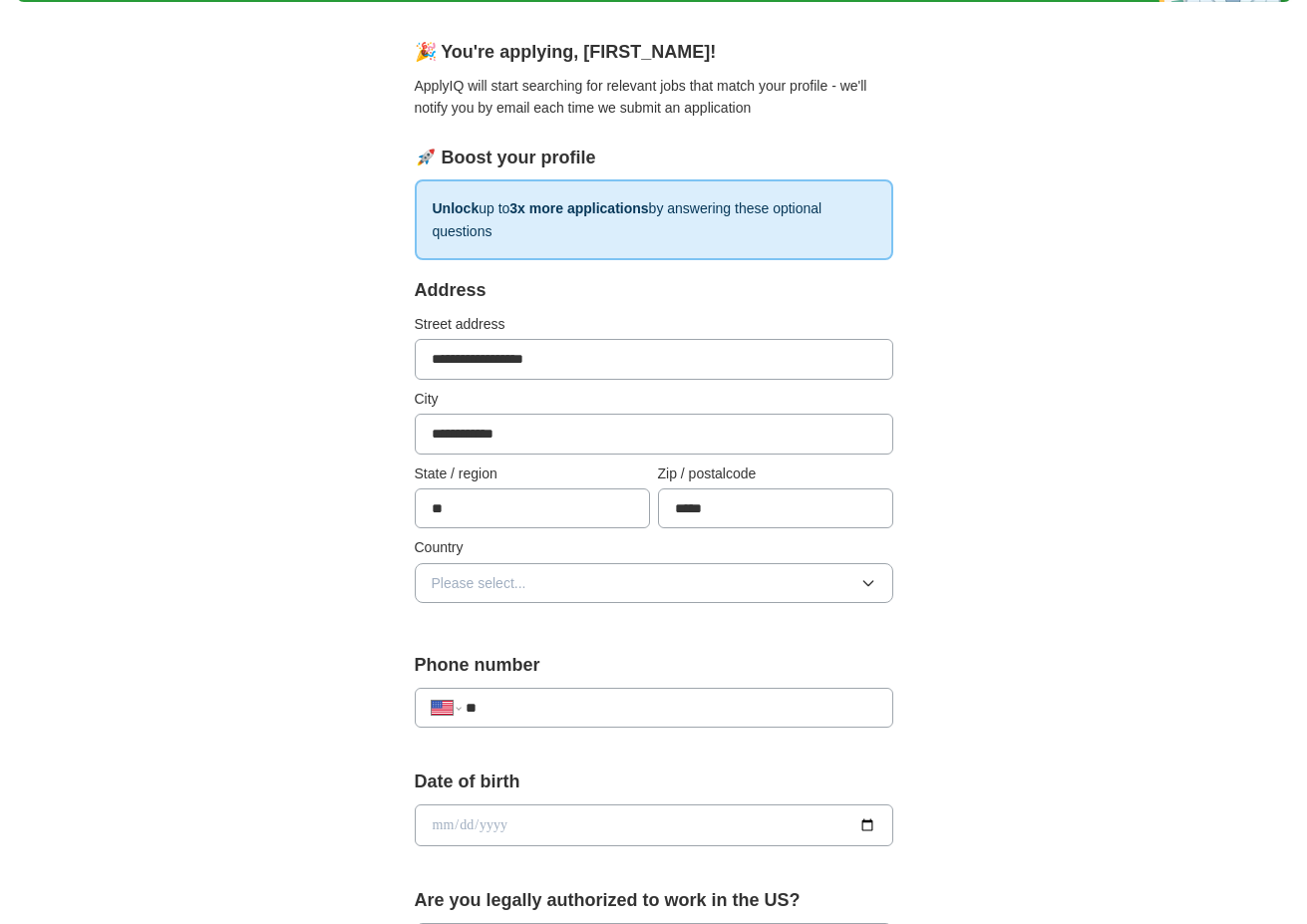 scroll, scrollTop: 155, scrollLeft: 0, axis: vertical 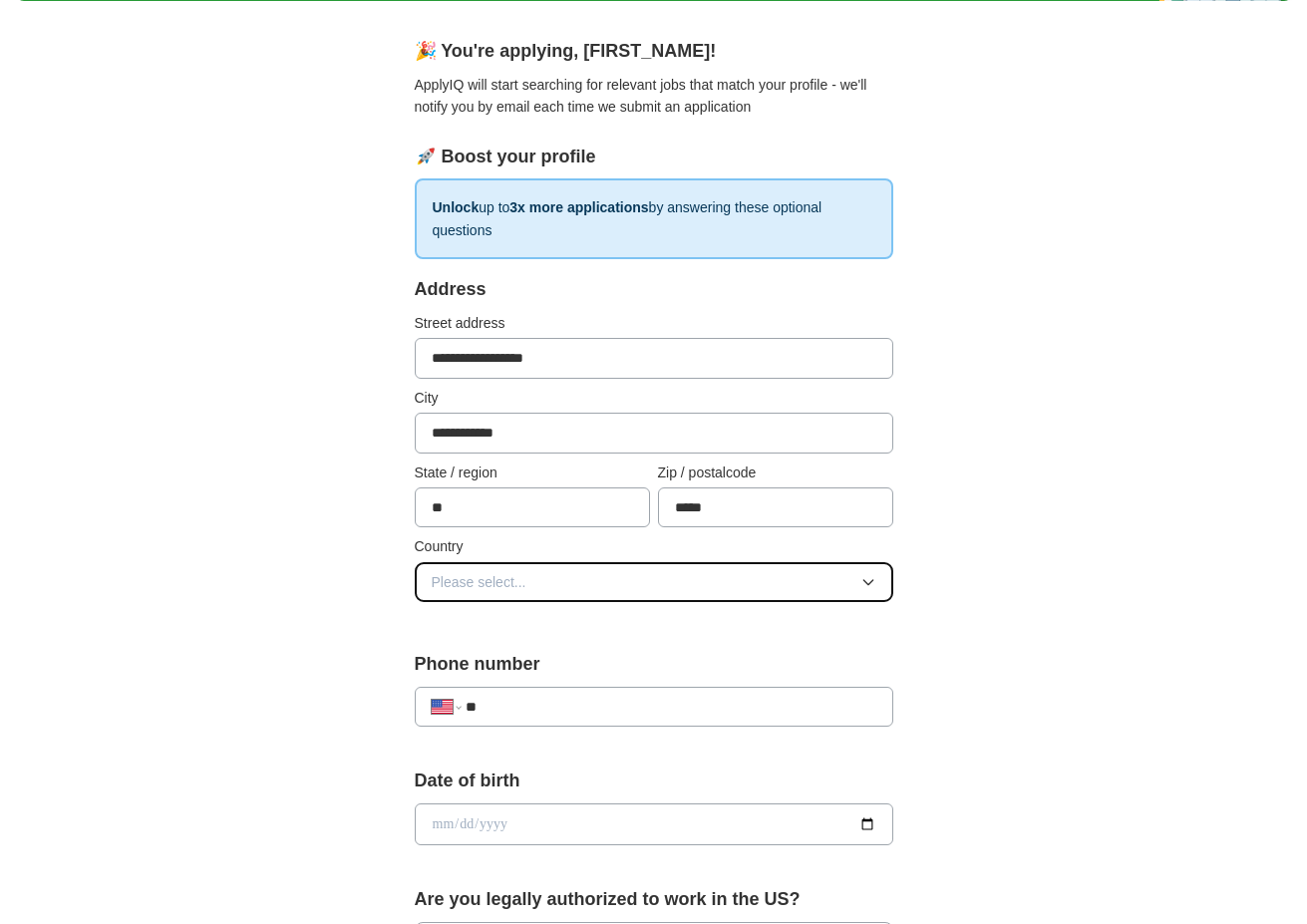 click on "Please select..." at bounding box center [654, 582] 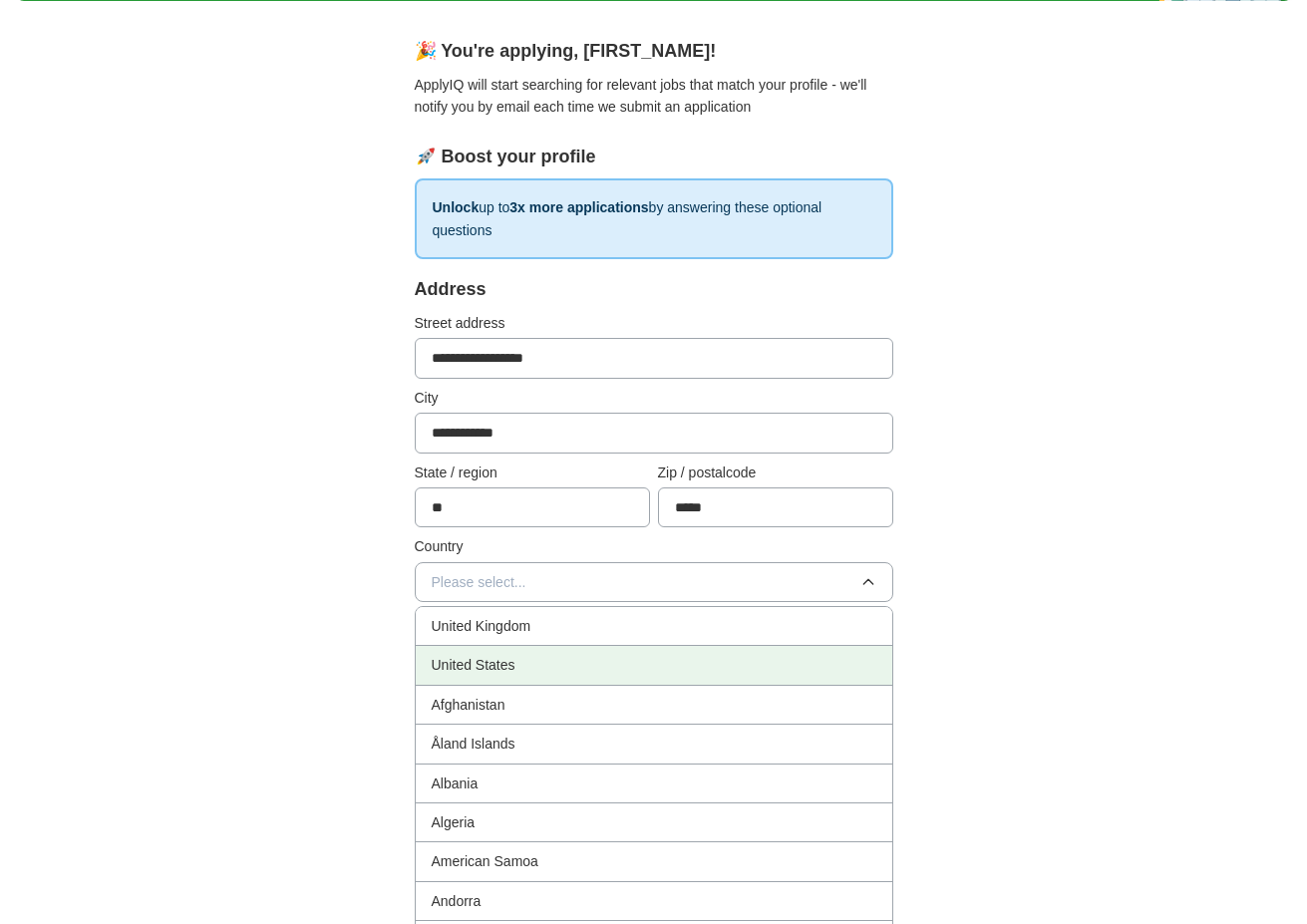 click on "United States" at bounding box center (654, 665) 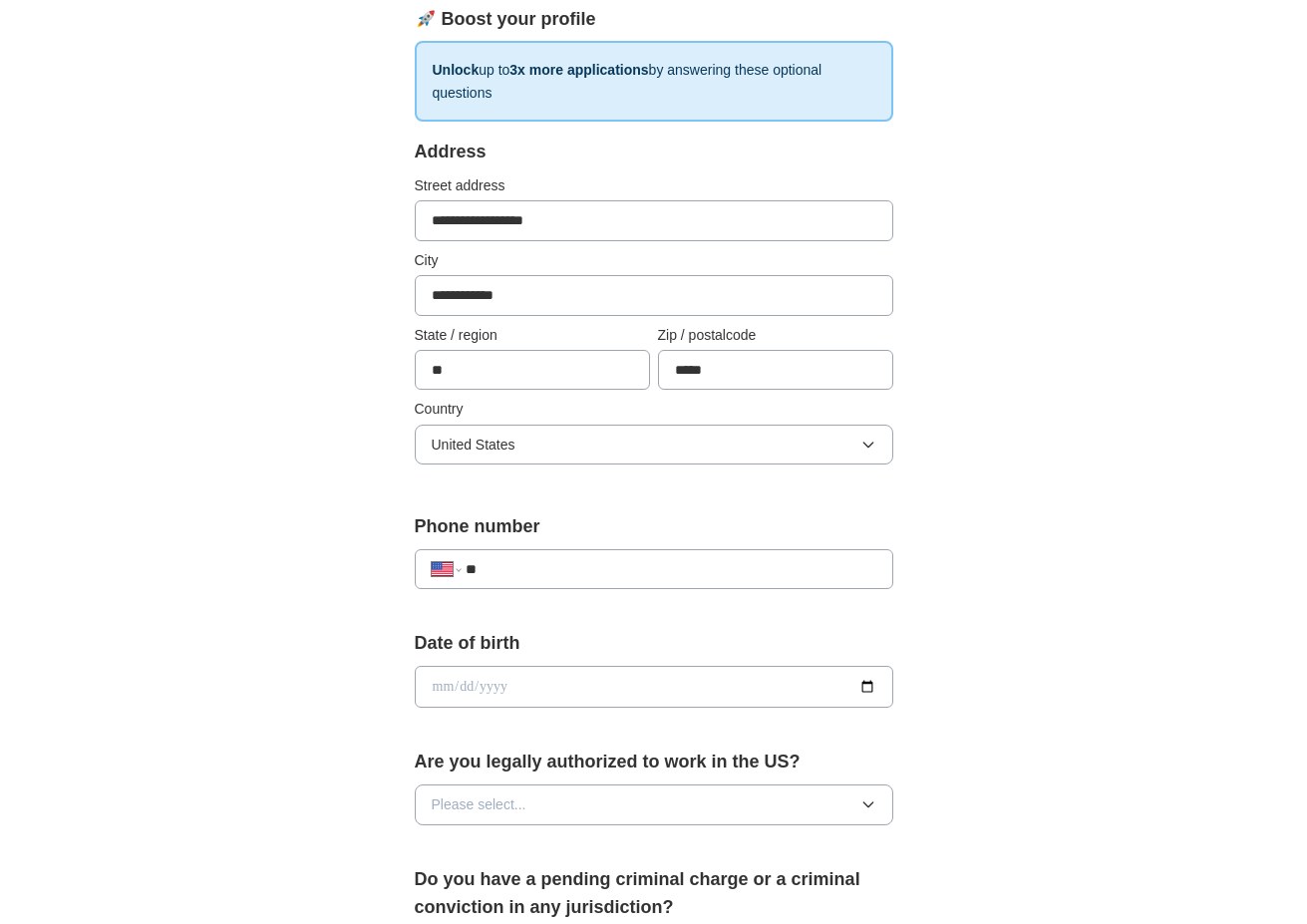 scroll, scrollTop: 300, scrollLeft: 0, axis: vertical 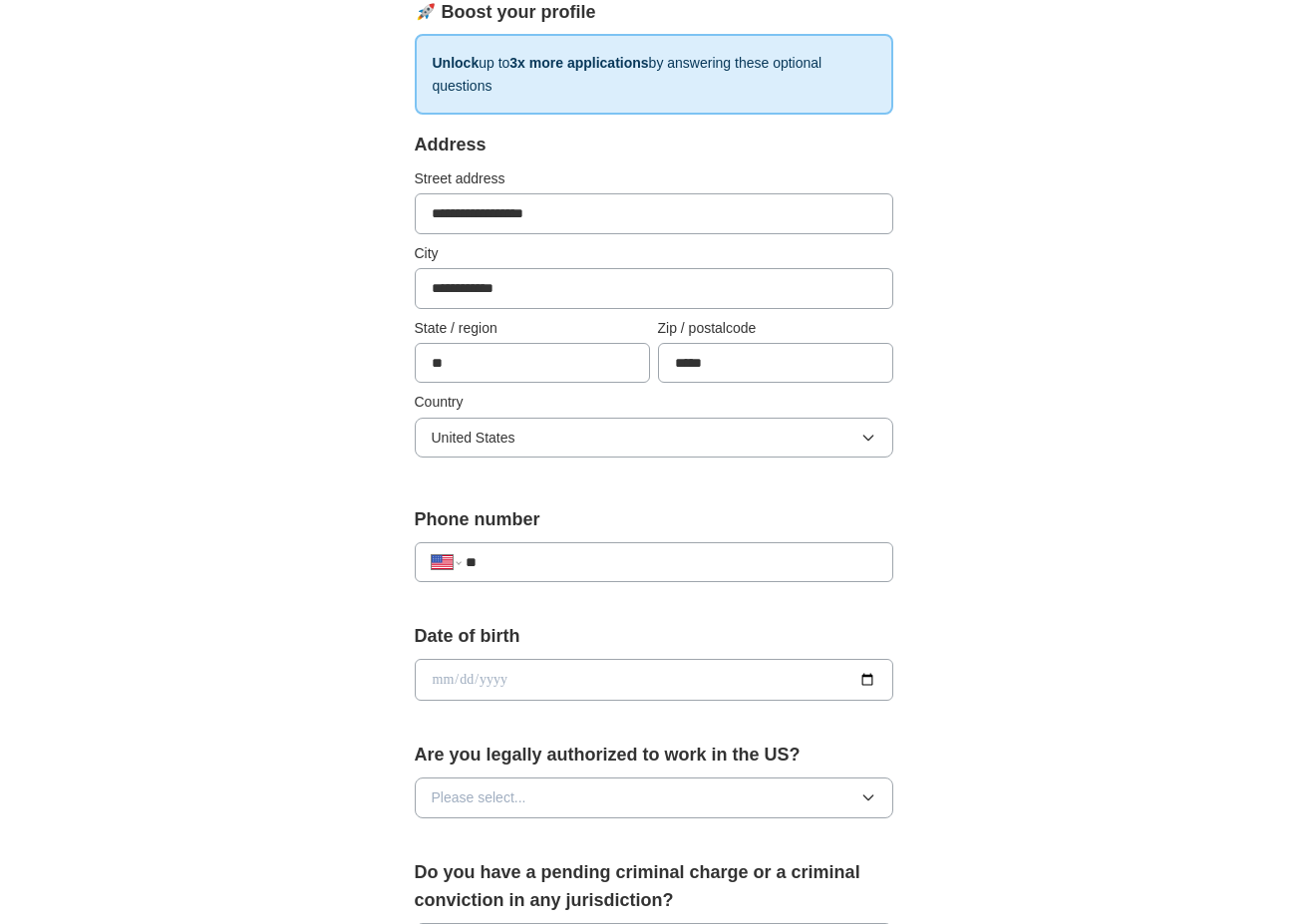 click on "**********" at bounding box center [654, 562] 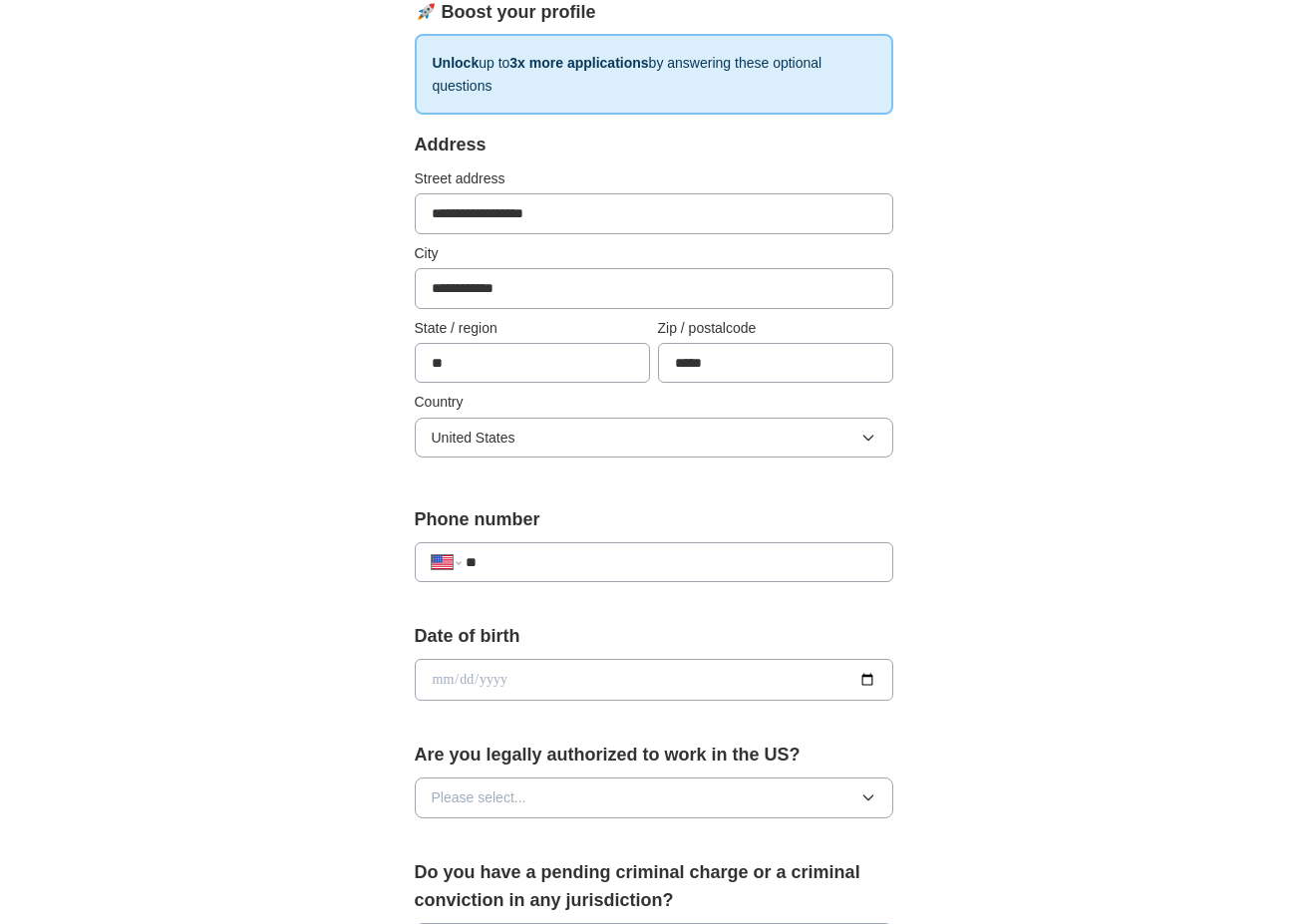 click on "**********" at bounding box center (654, 562) 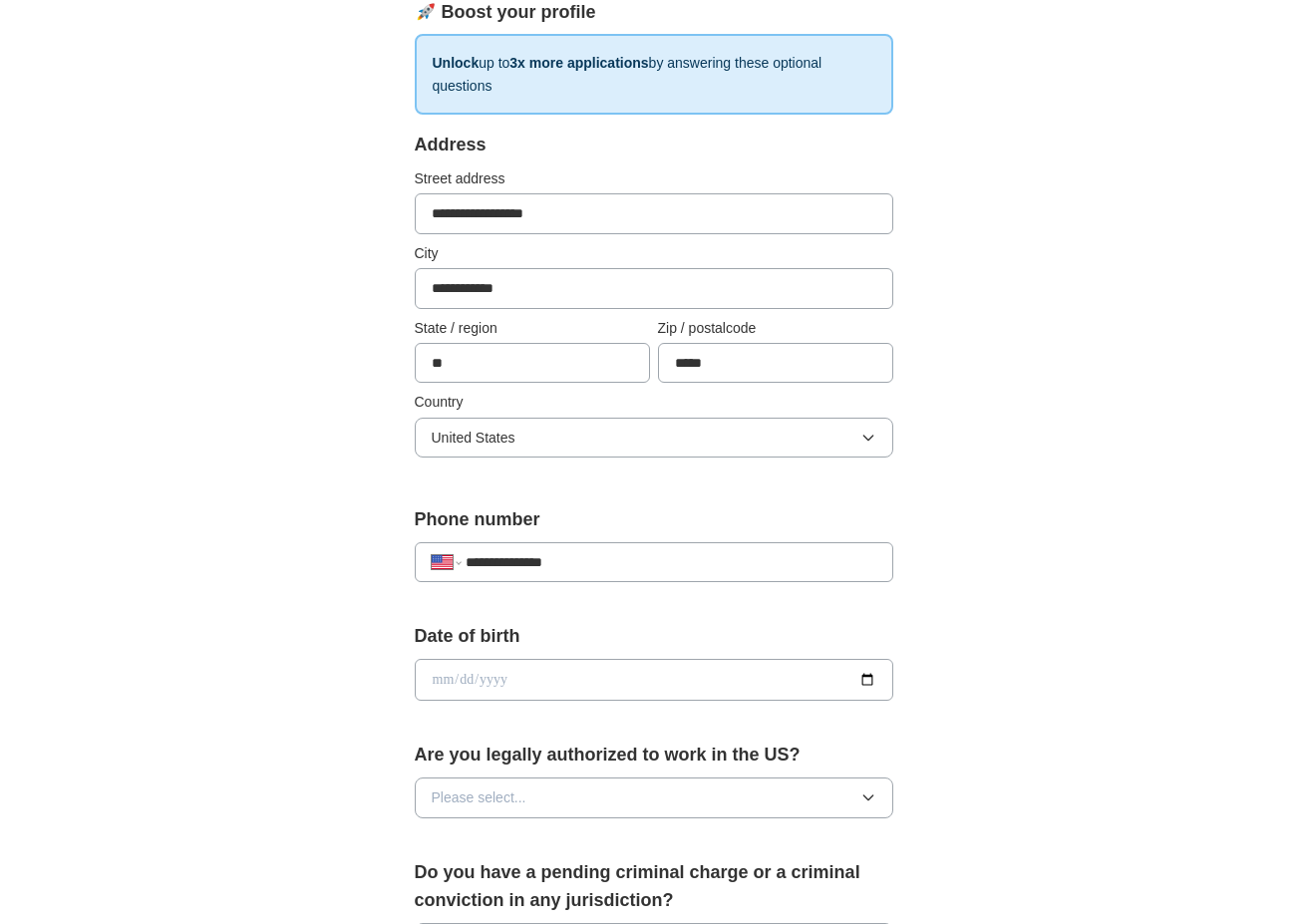 type on "**********" 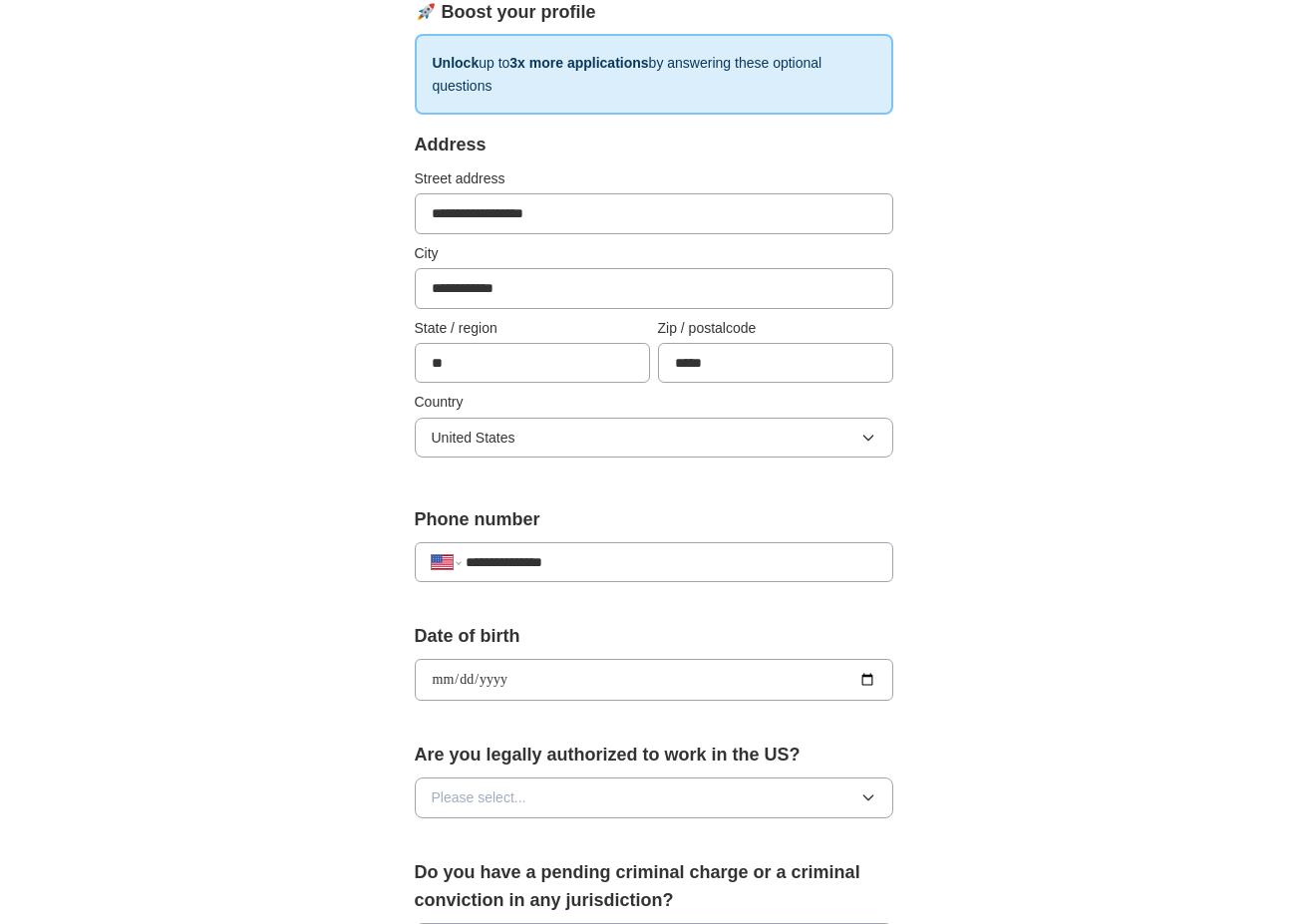 click on "**********" at bounding box center [654, 680] 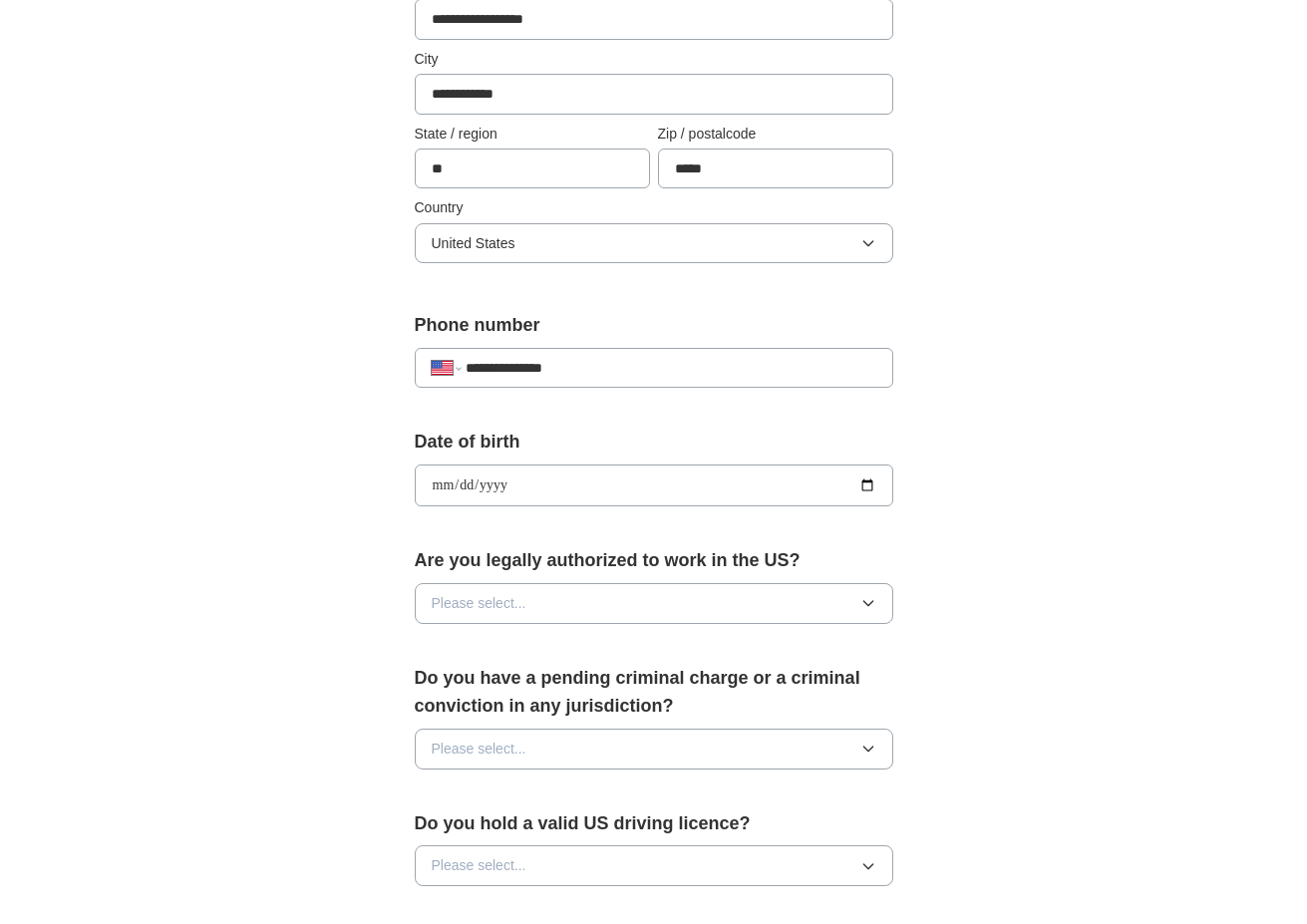 scroll, scrollTop: 513, scrollLeft: 0, axis: vertical 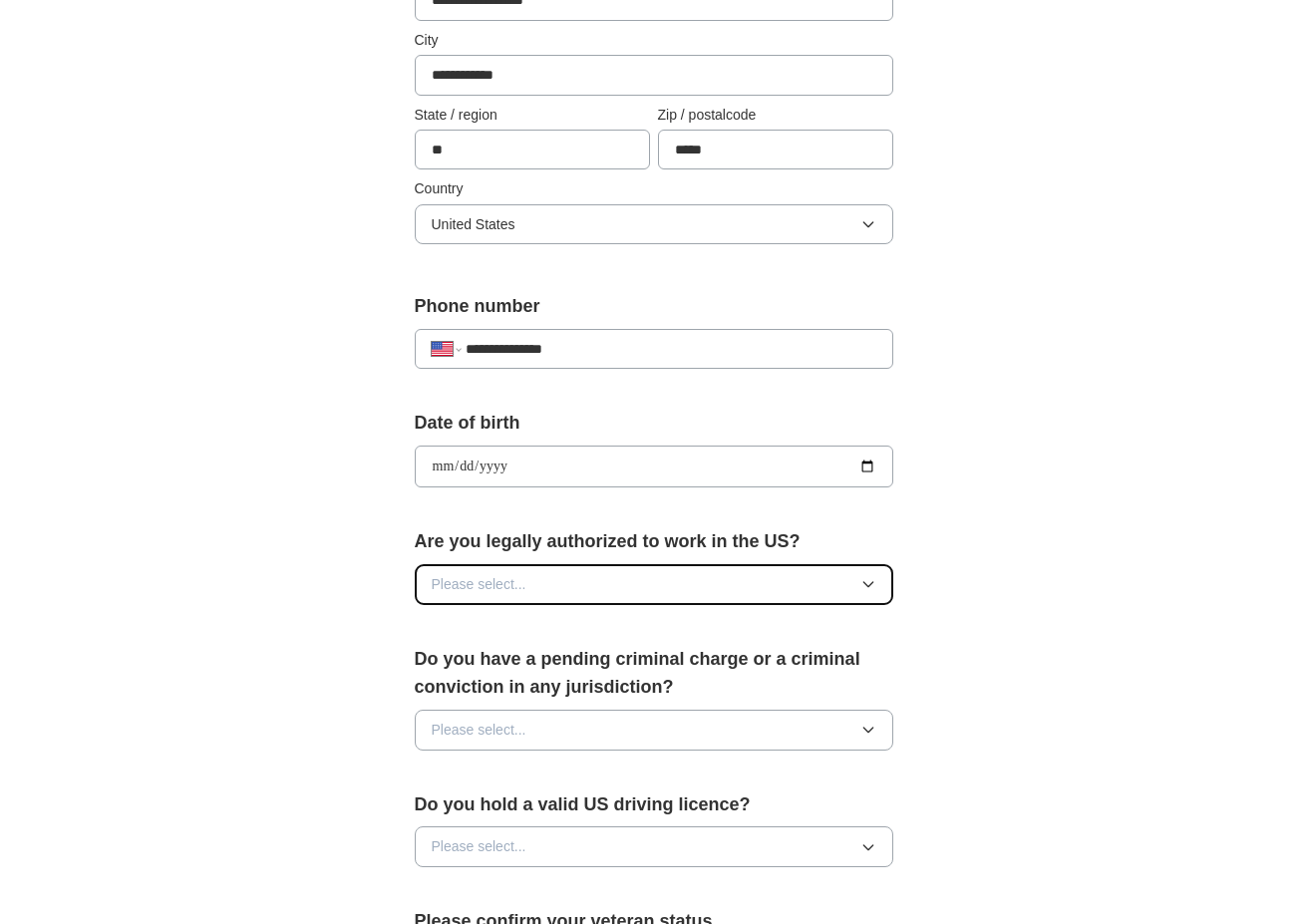 click on "Please select..." at bounding box center (654, 584) 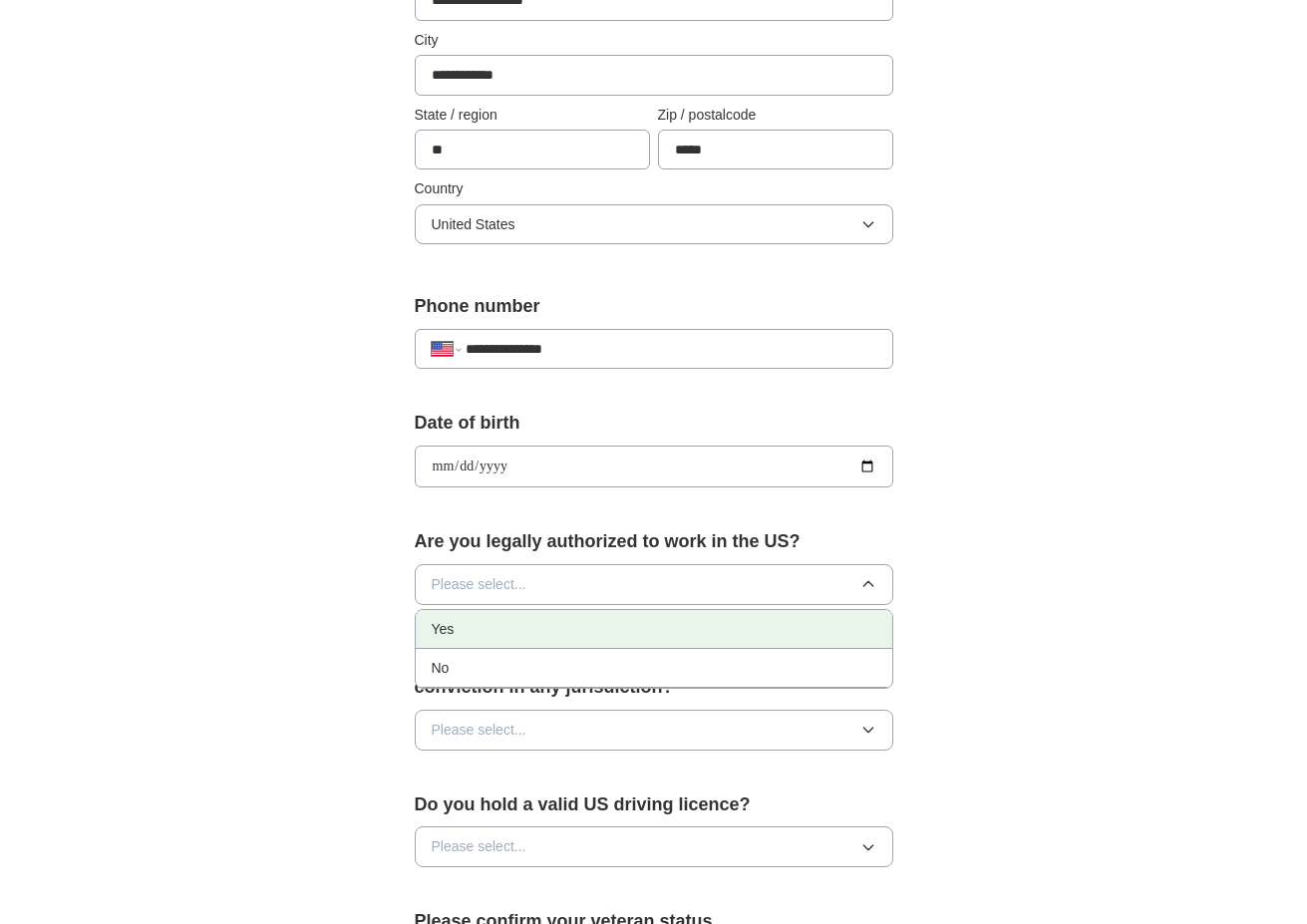 click on "Yes" at bounding box center [654, 629] 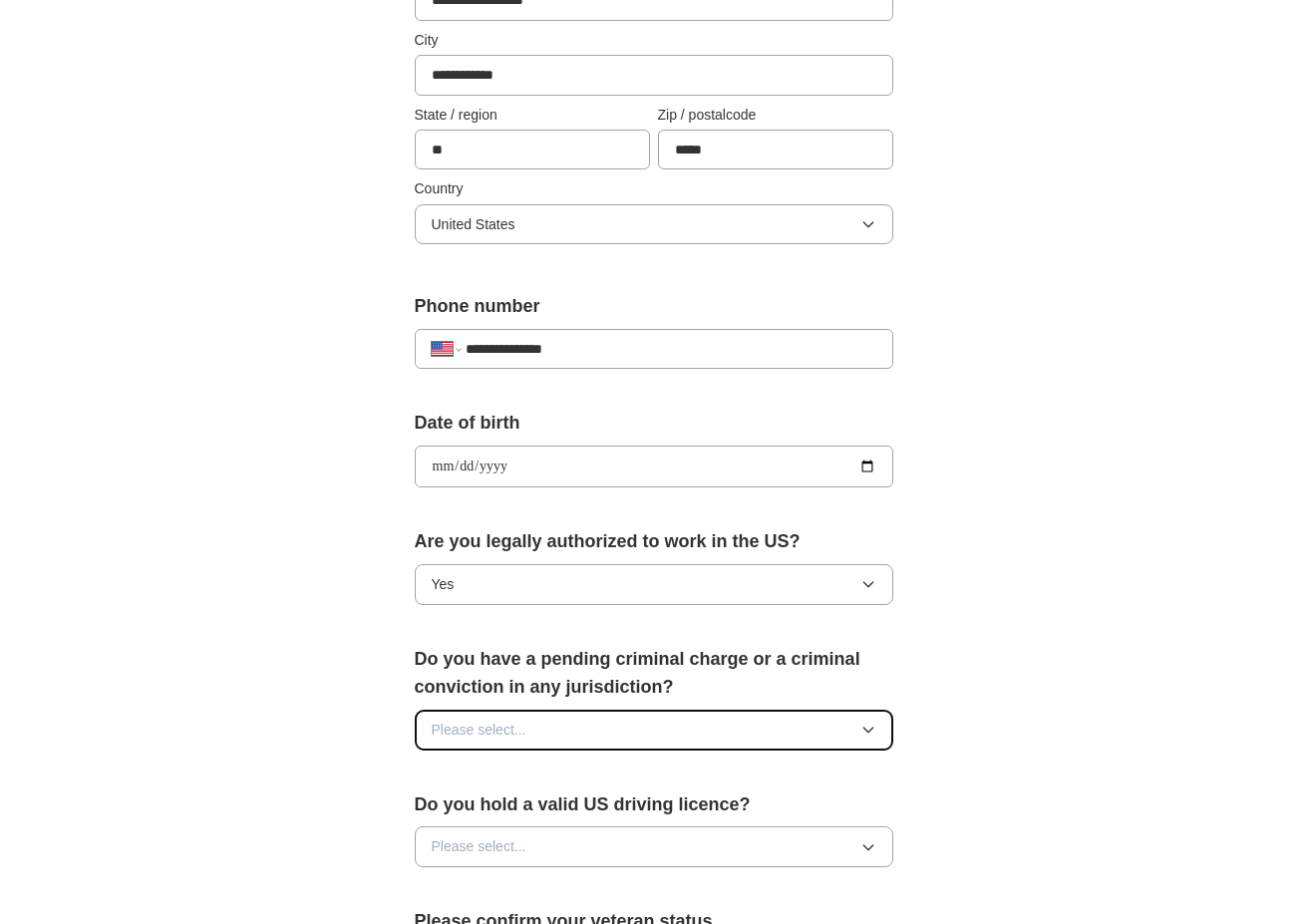 click on "Please select..." at bounding box center [654, 730] 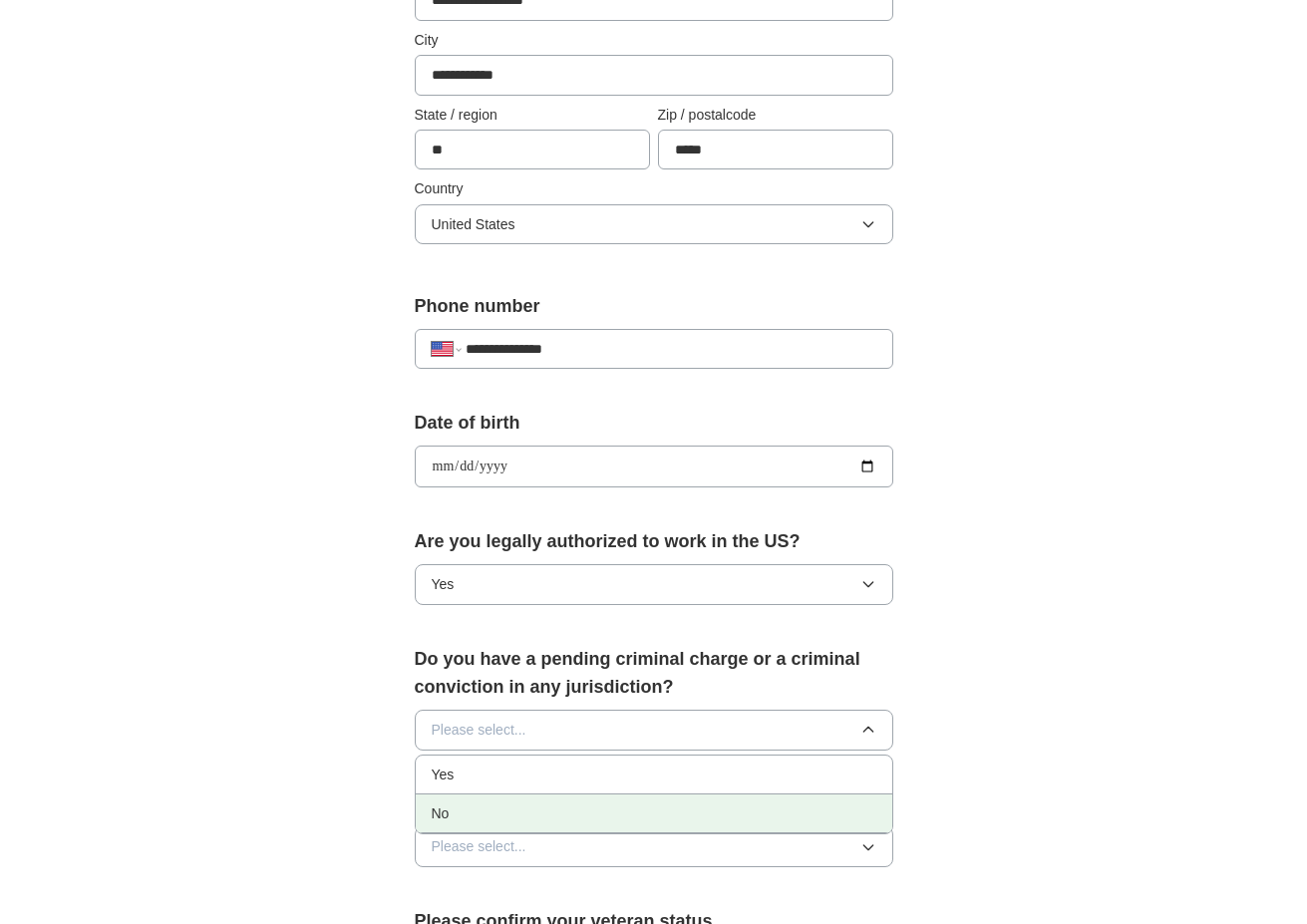 click on "No" at bounding box center (654, 813) 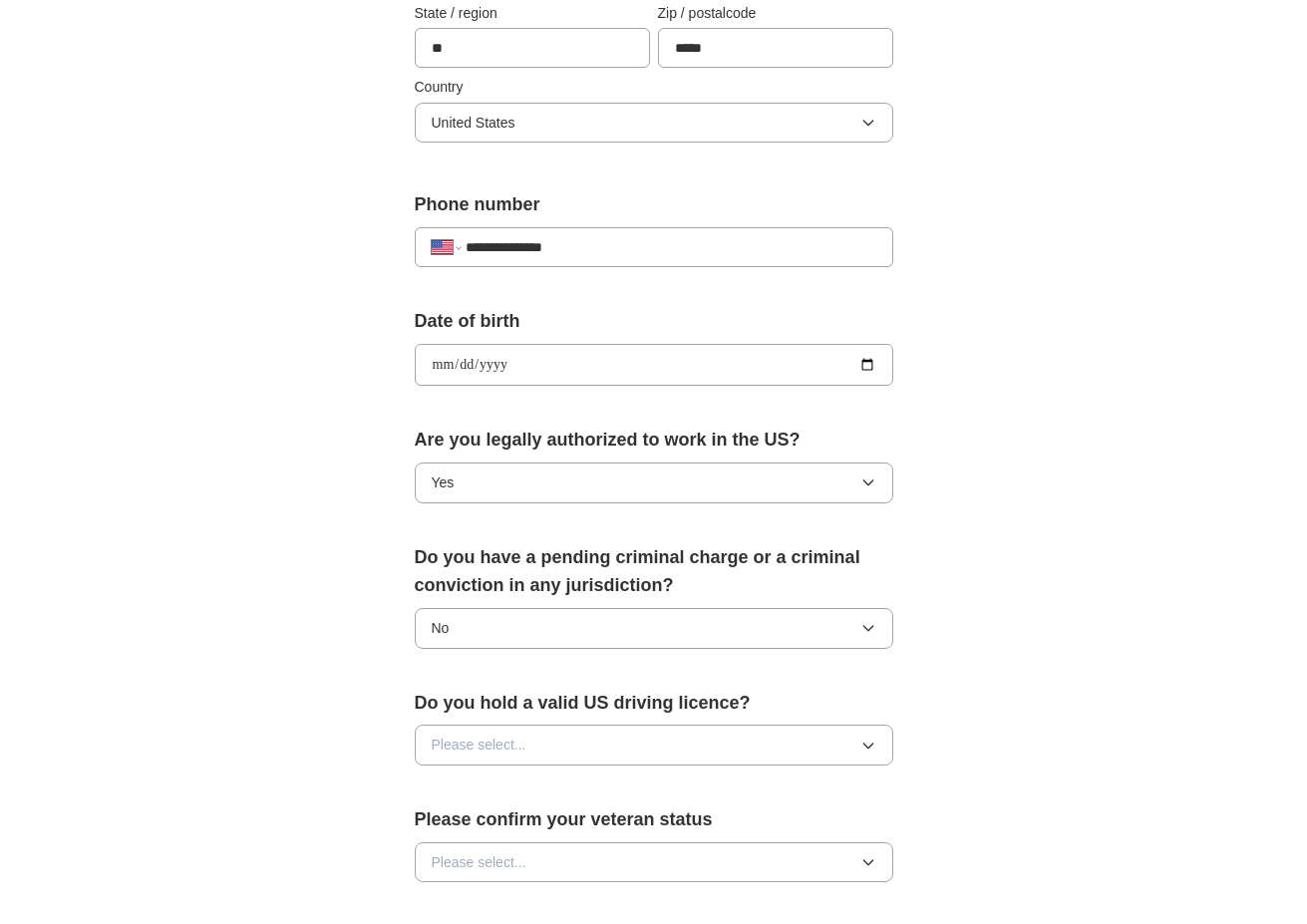 scroll, scrollTop: 640, scrollLeft: 0, axis: vertical 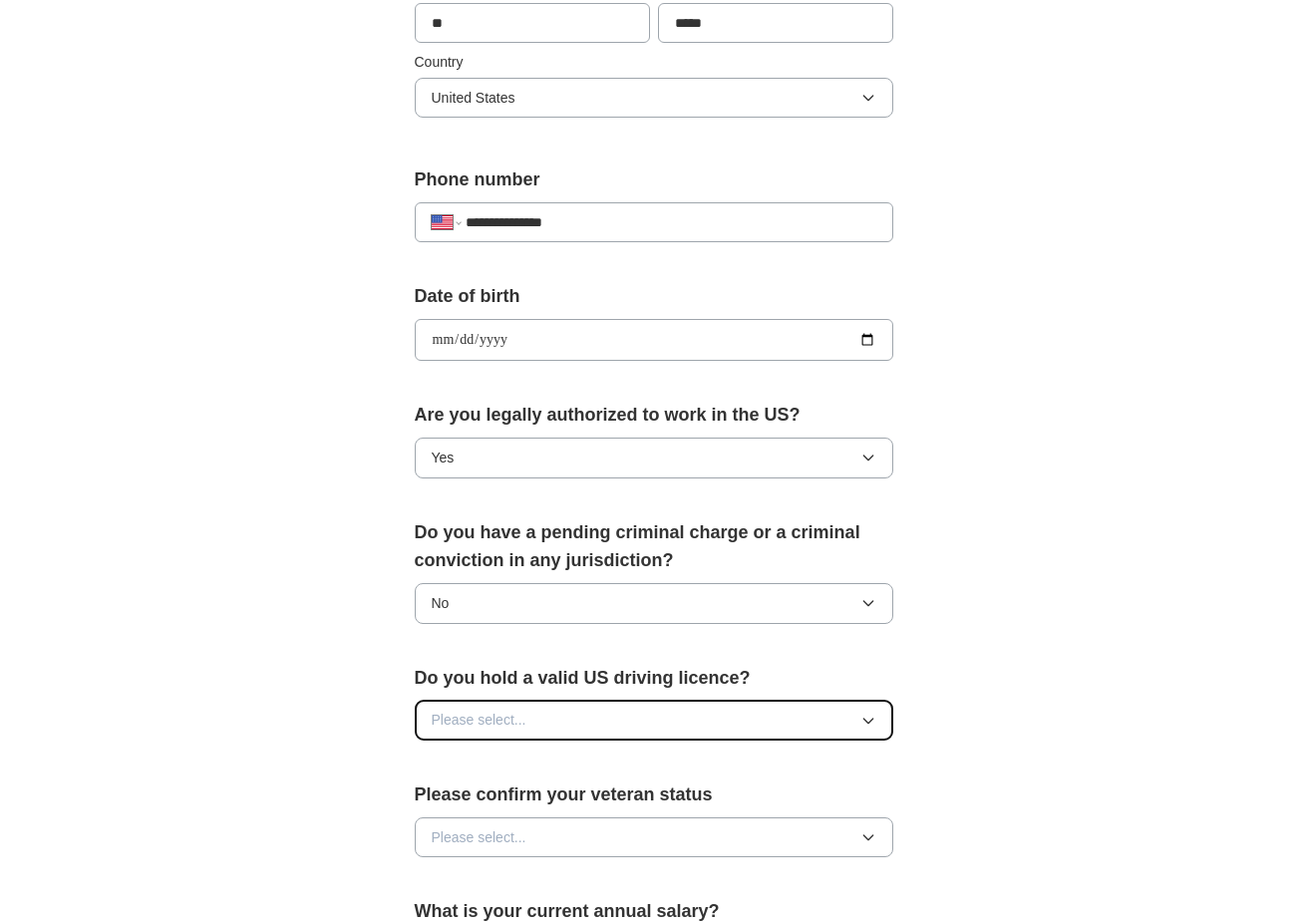 click on "Please select..." at bounding box center [654, 720] 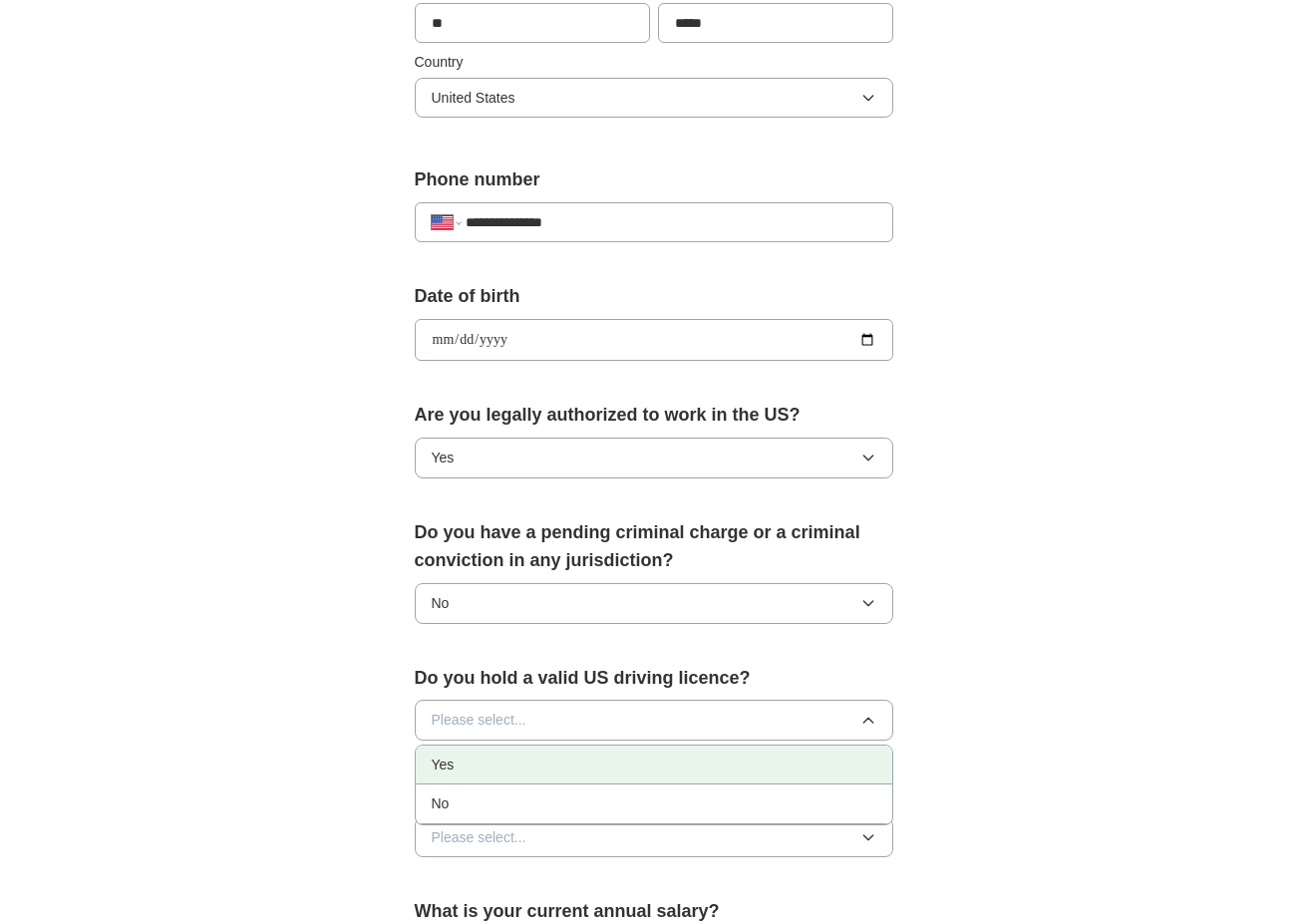 click on "Yes" at bounding box center (654, 765) 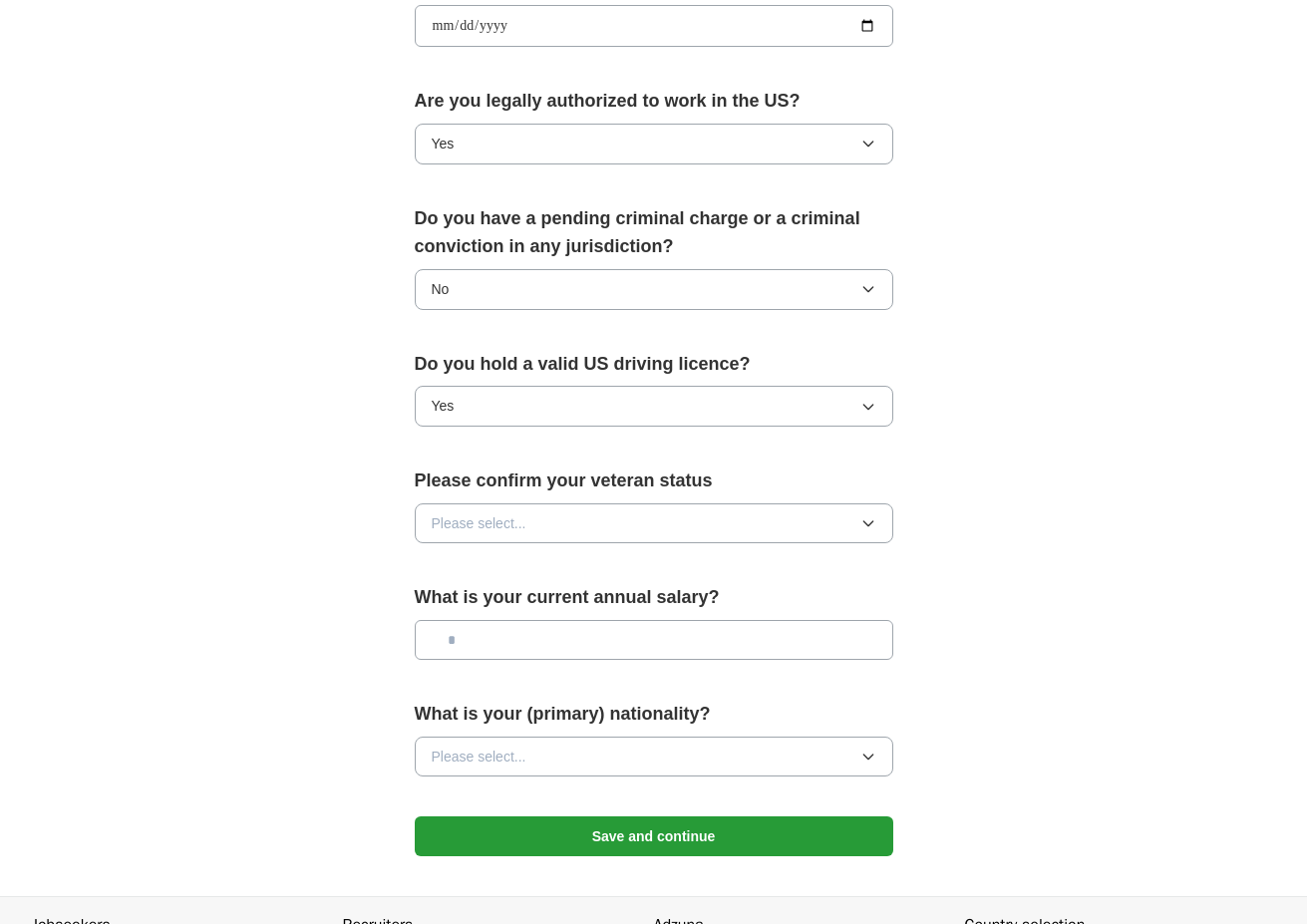 scroll, scrollTop: 968, scrollLeft: 0, axis: vertical 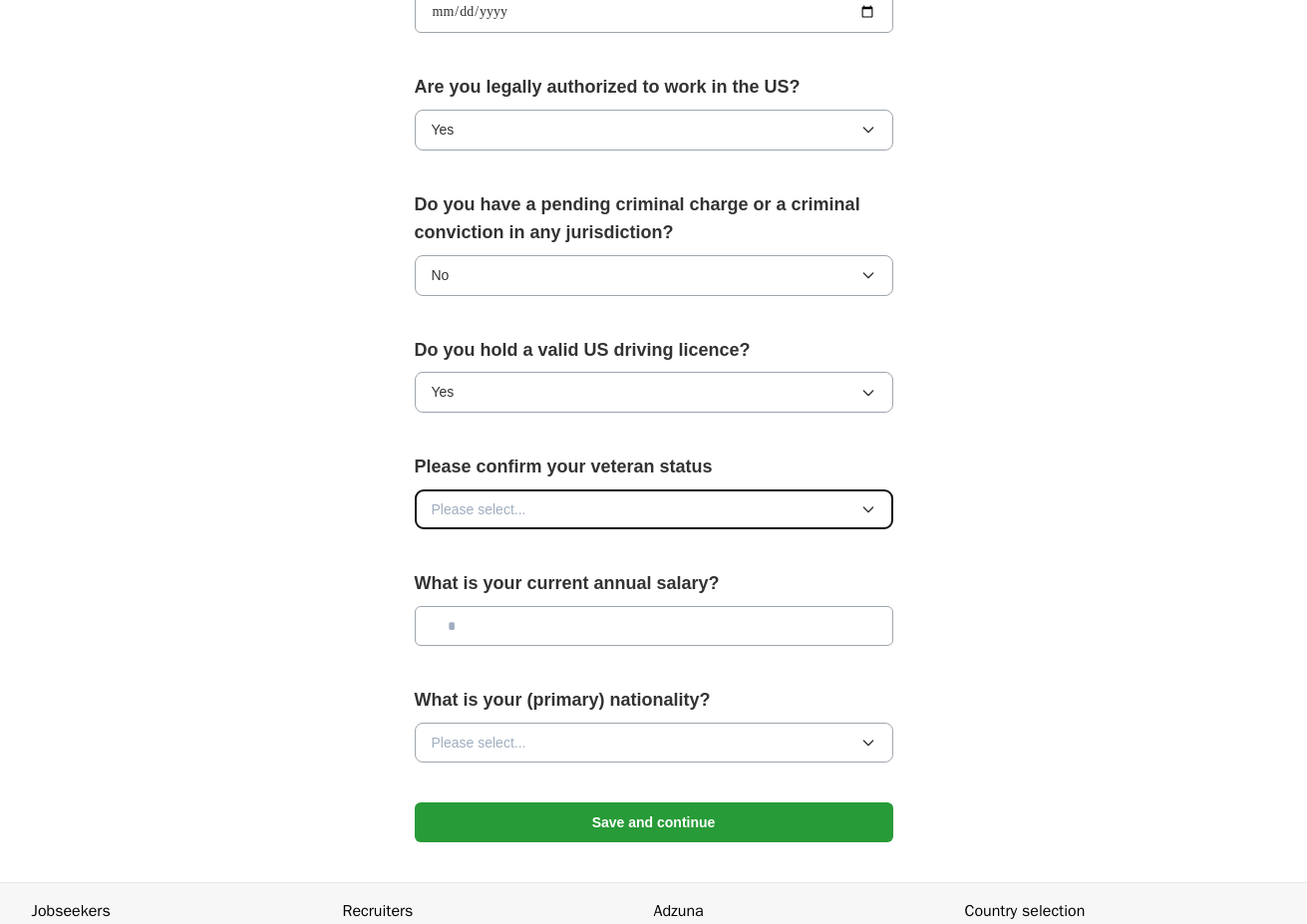 click on "Please select..." at bounding box center [654, 509] 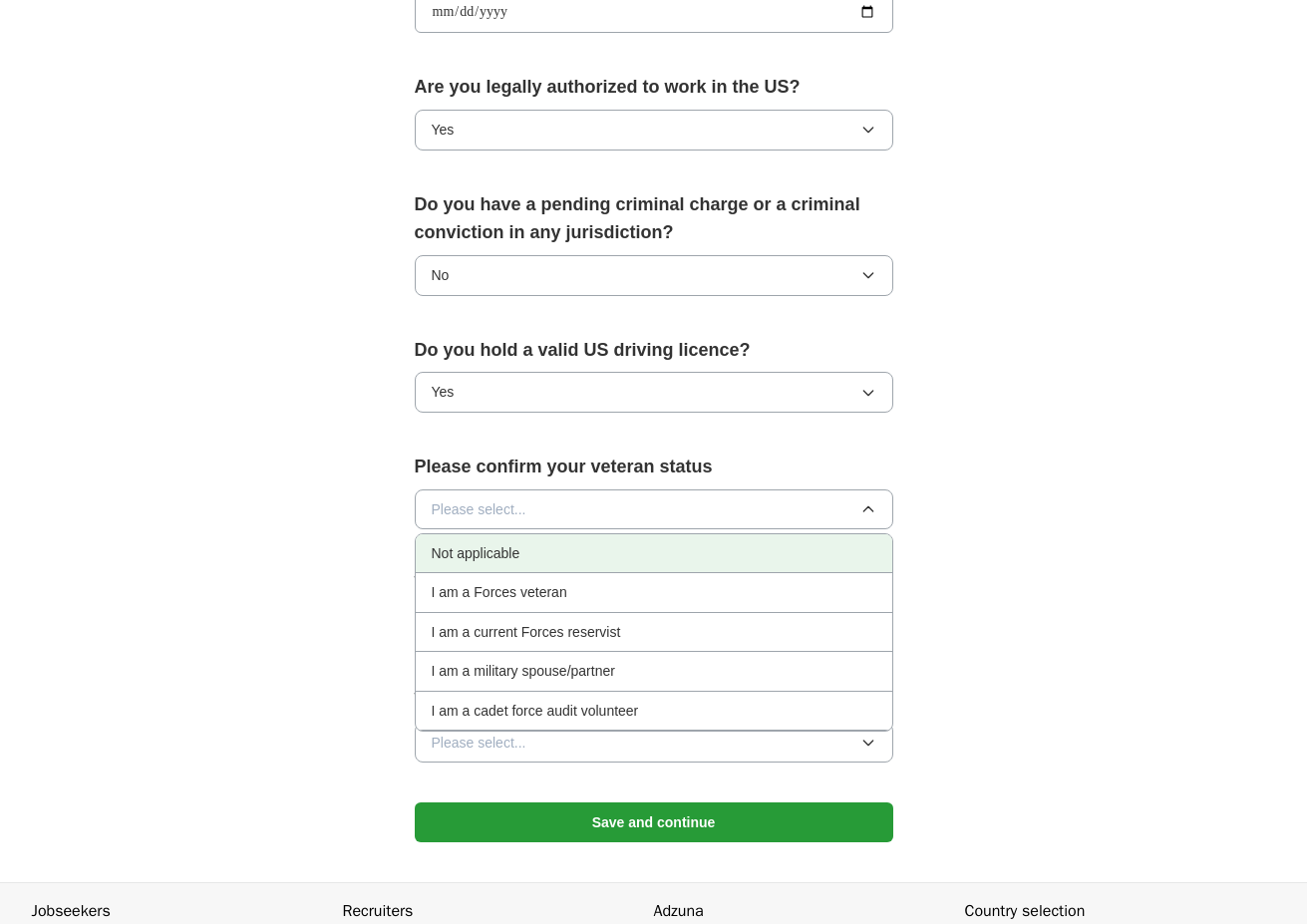 click on "Not applicable" at bounding box center (654, 553) 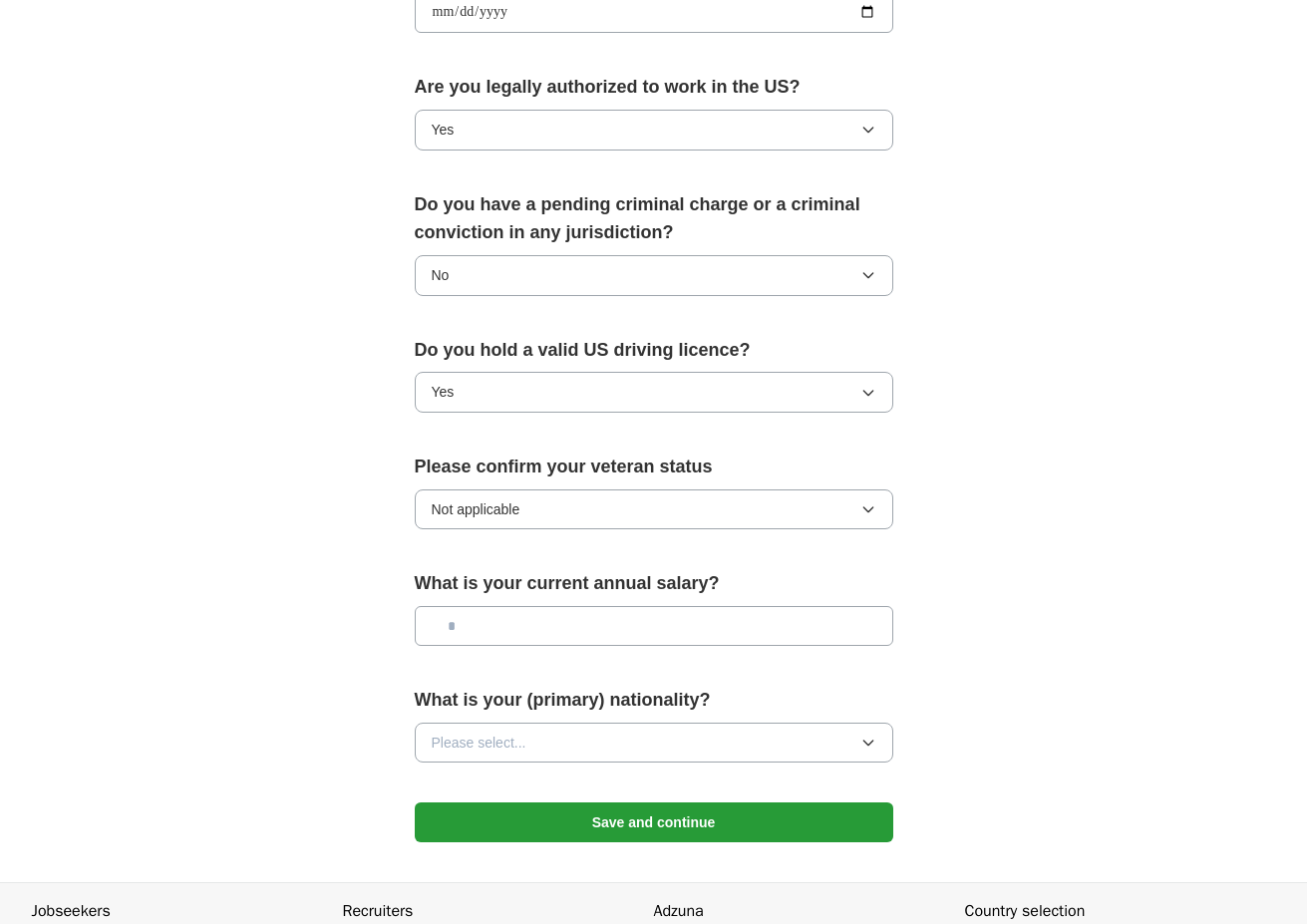 click at bounding box center (654, 626) 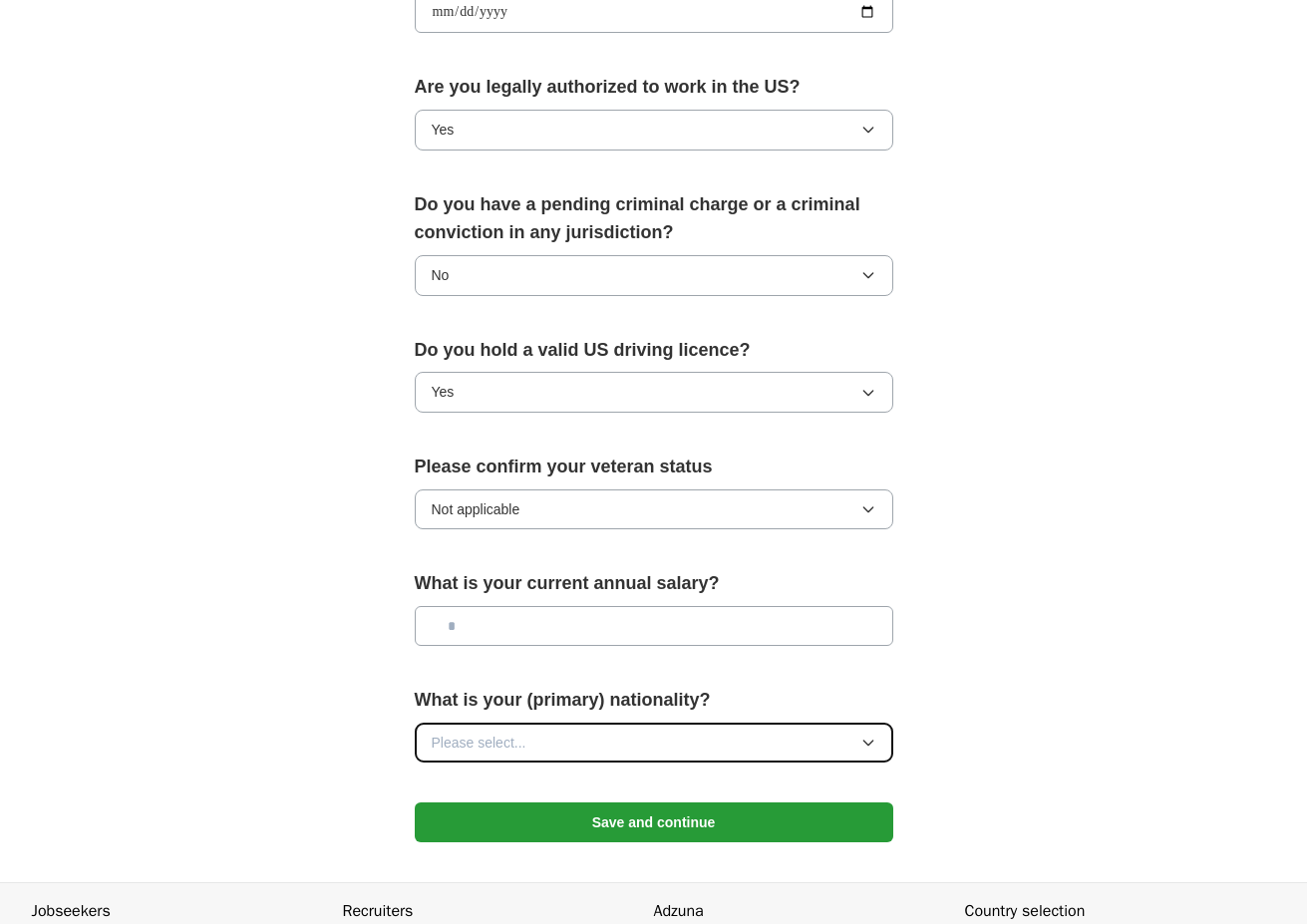 click on "Please select..." at bounding box center [654, 743] 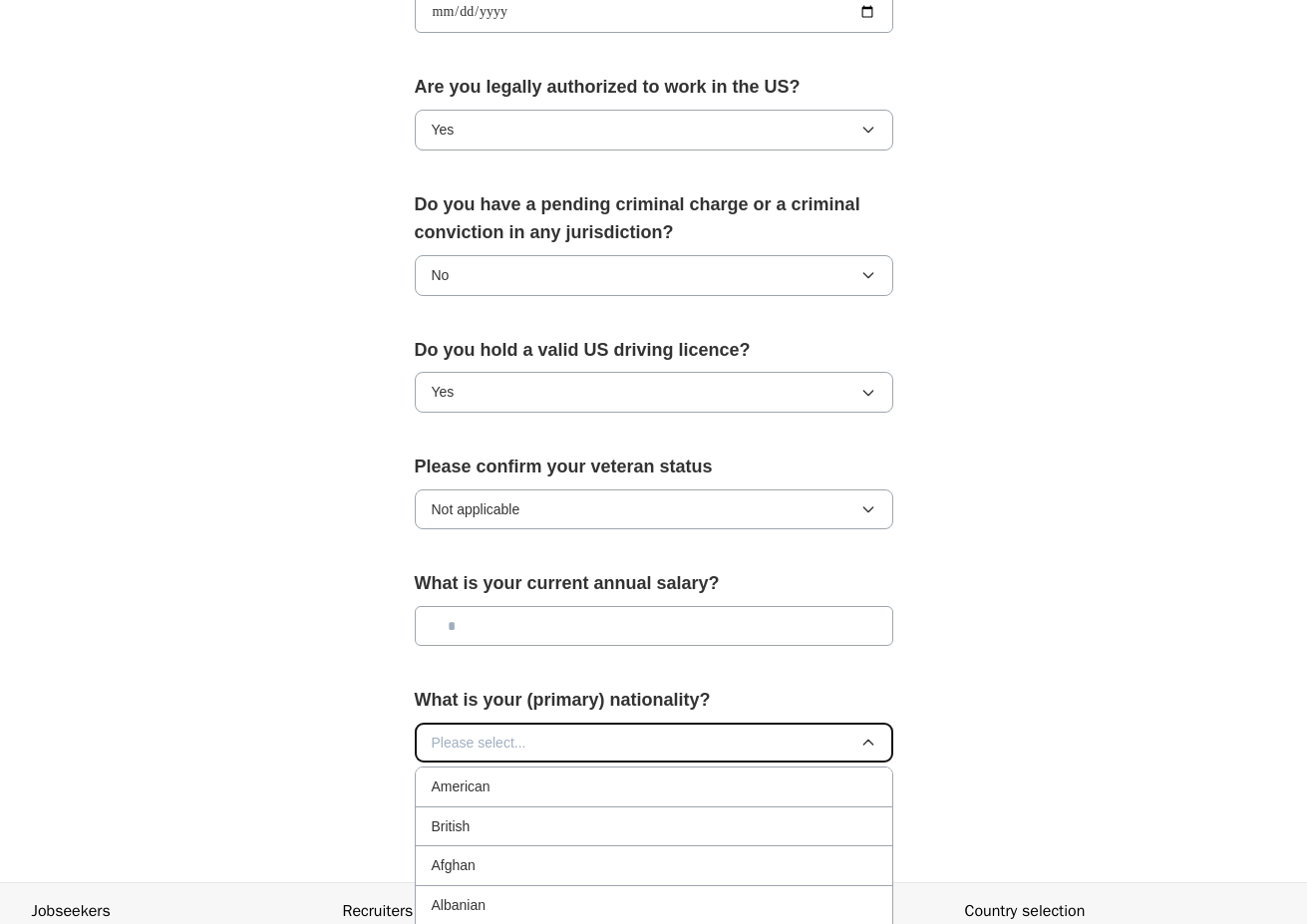type 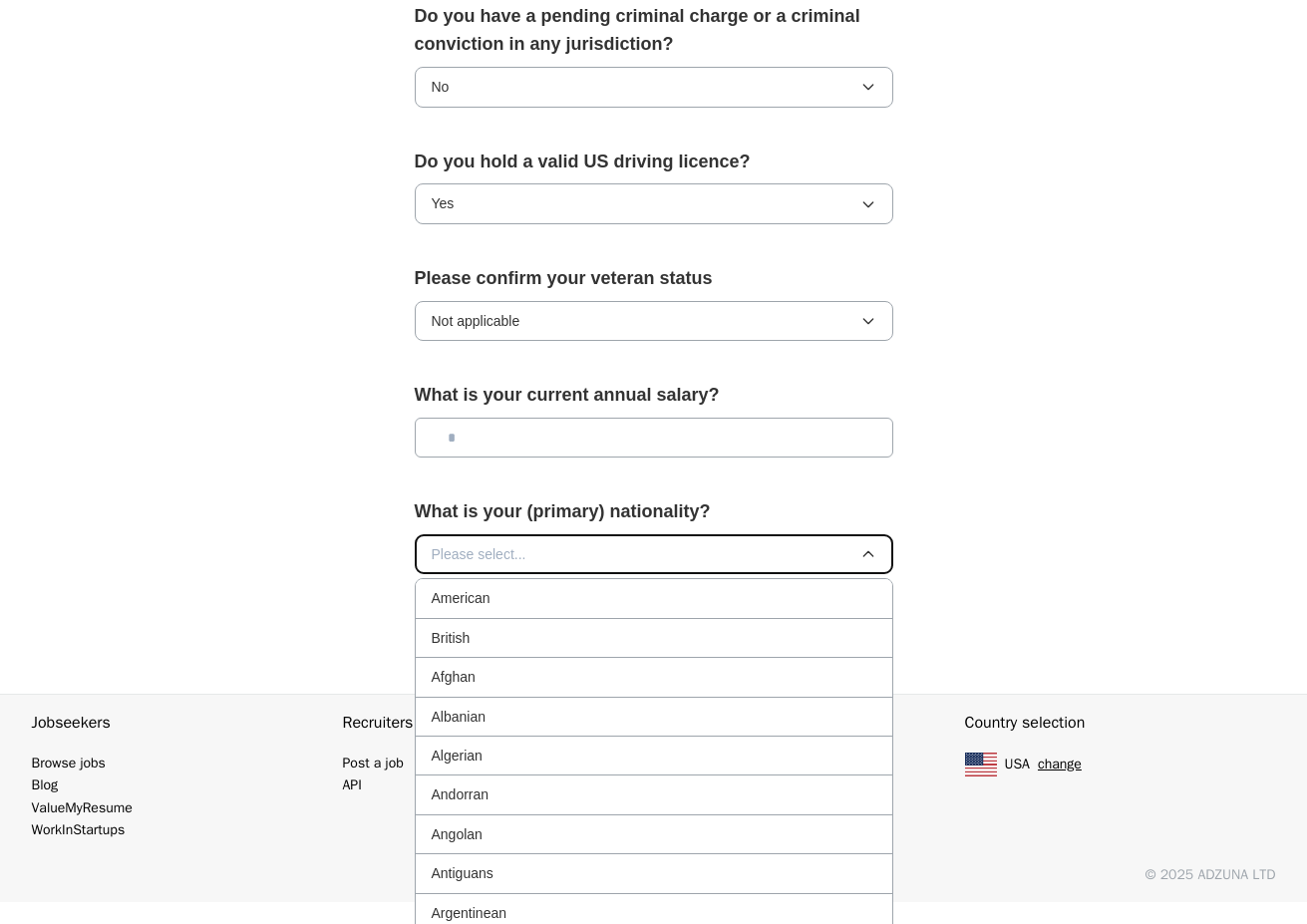 scroll, scrollTop: 1171, scrollLeft: 0, axis: vertical 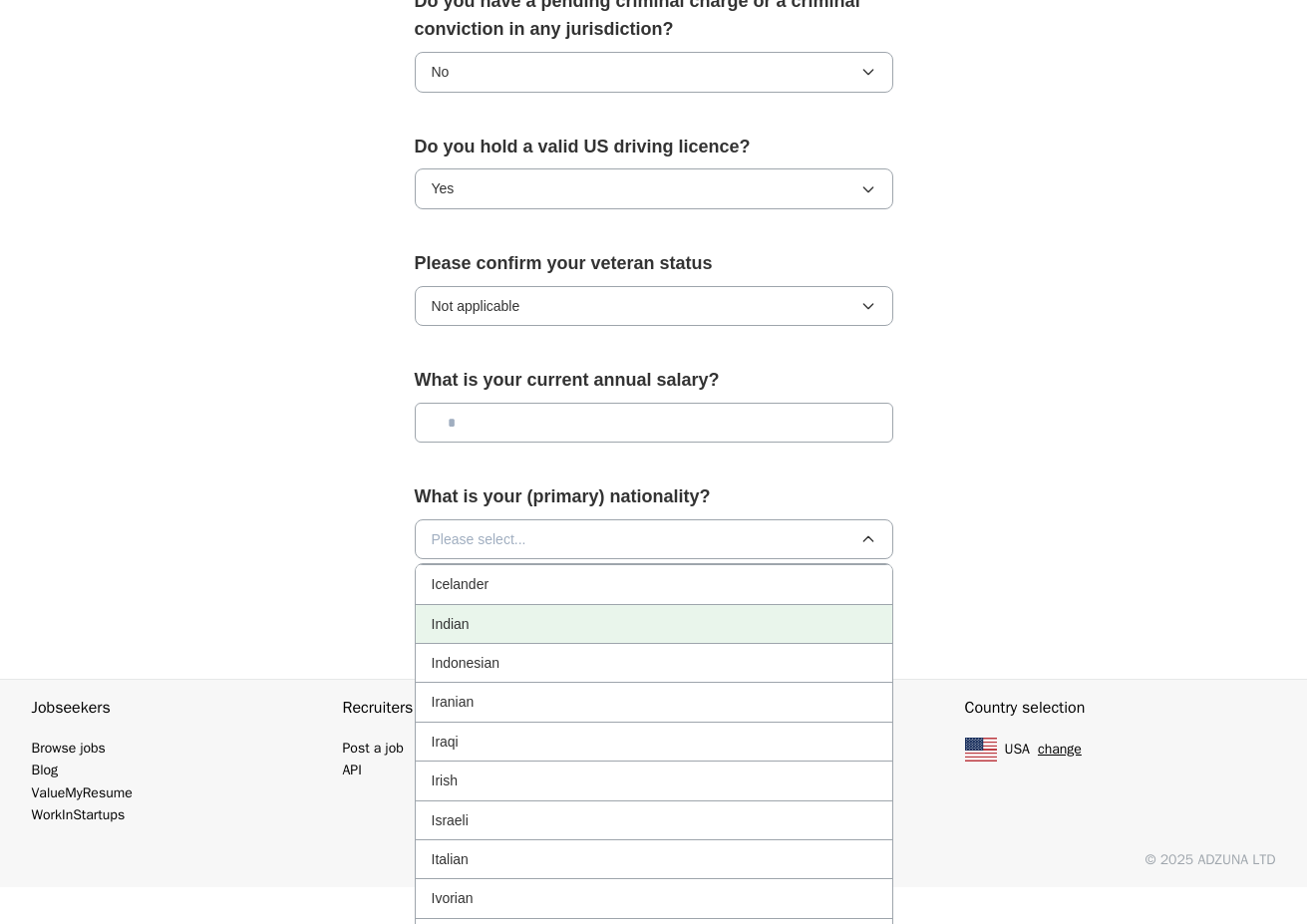 click on "Indian" at bounding box center (654, 624) 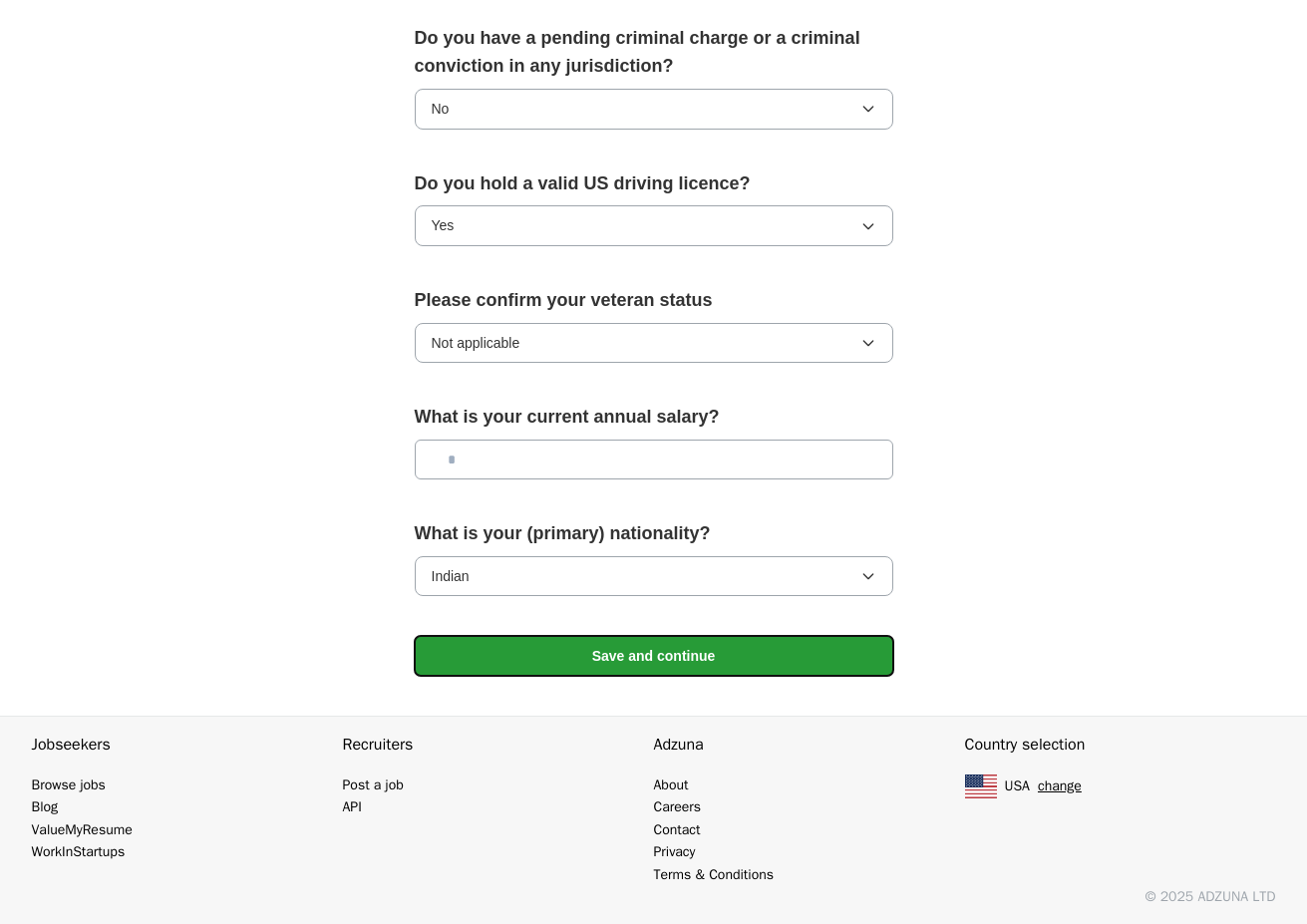 click on "Save and continue" at bounding box center (654, 656) 